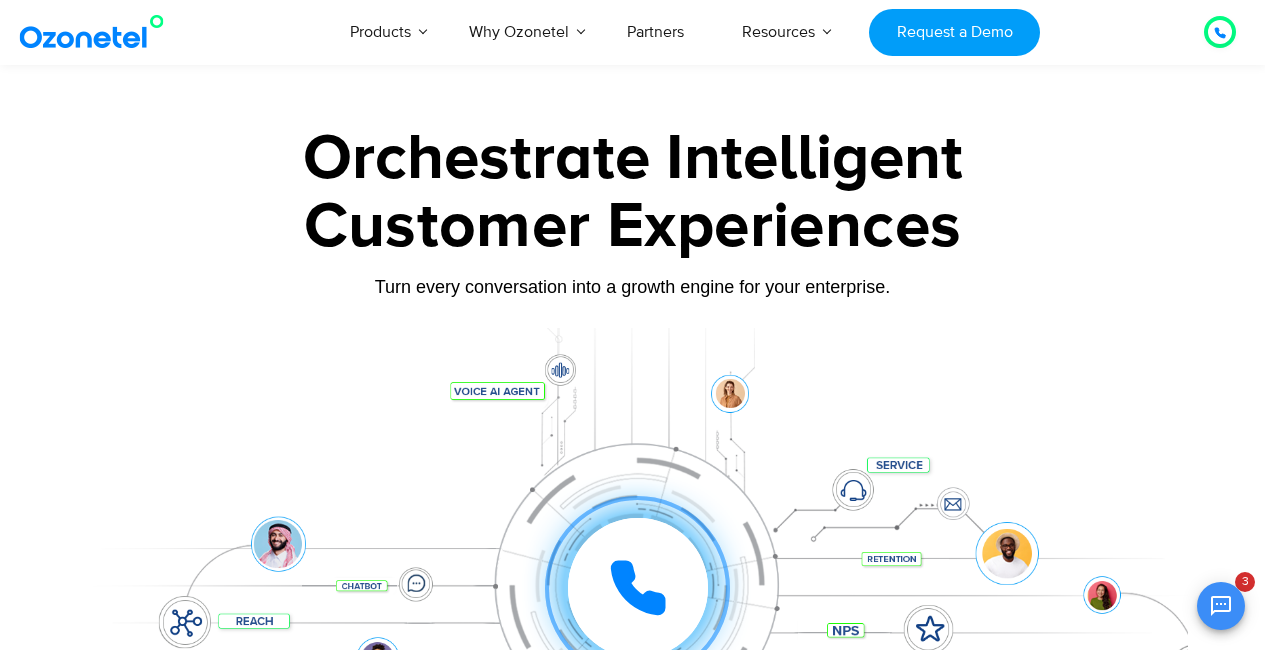 scroll, scrollTop: 4482, scrollLeft: 0, axis: vertical 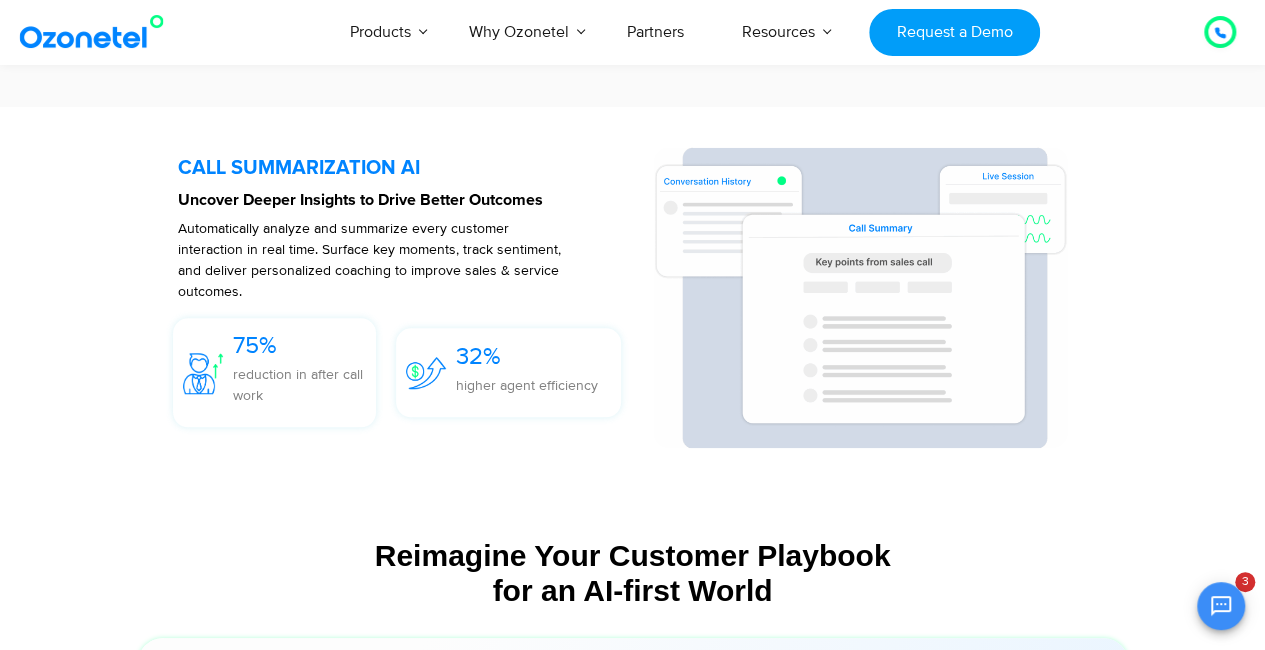 click at bounding box center [405, 297] 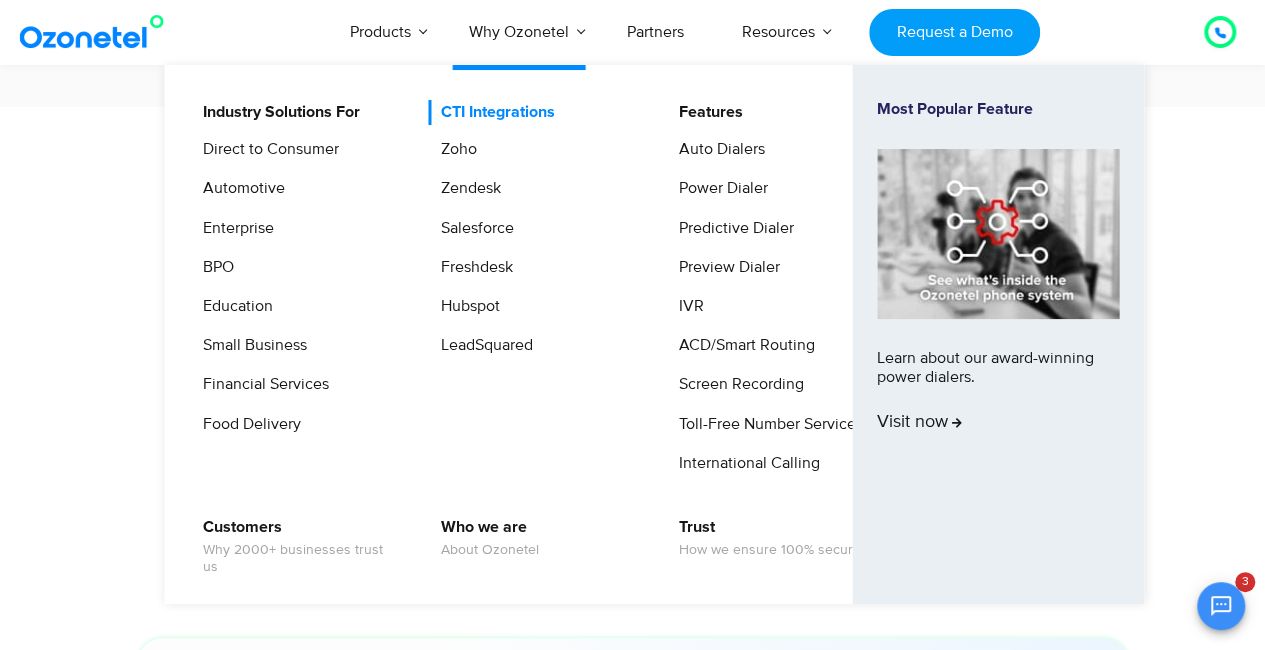 click on "CTI Integrations" at bounding box center (493, 112) 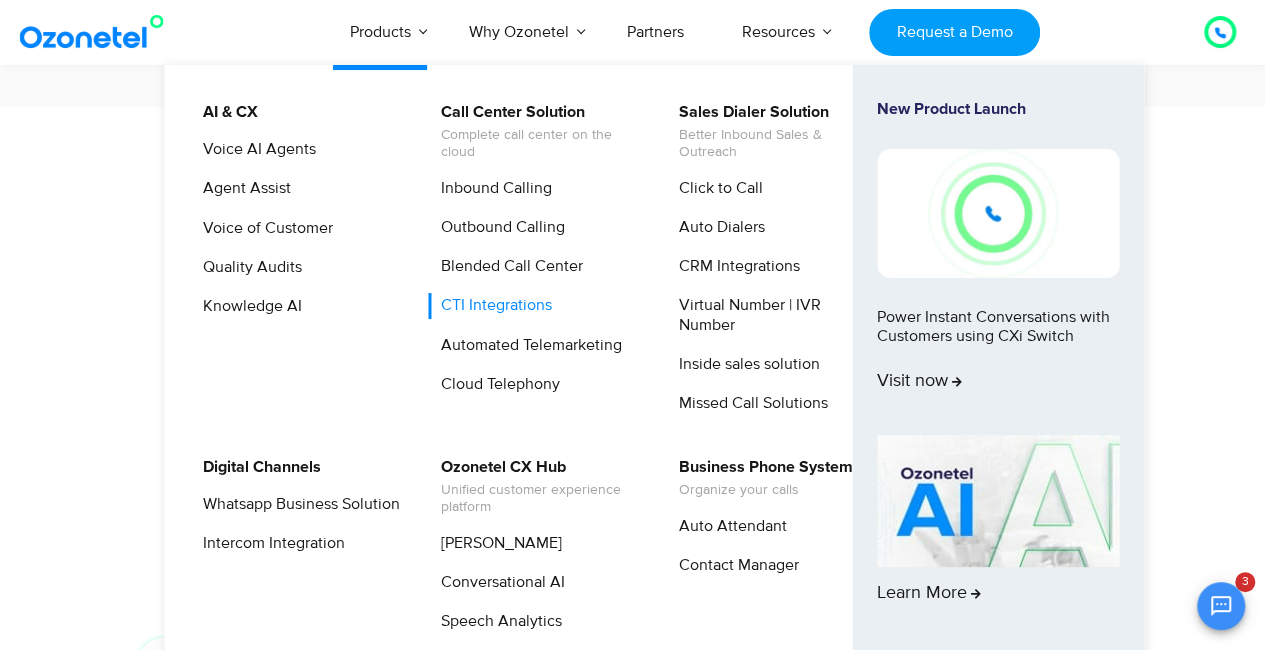 click on "CTI Integrations" at bounding box center [491, 305] 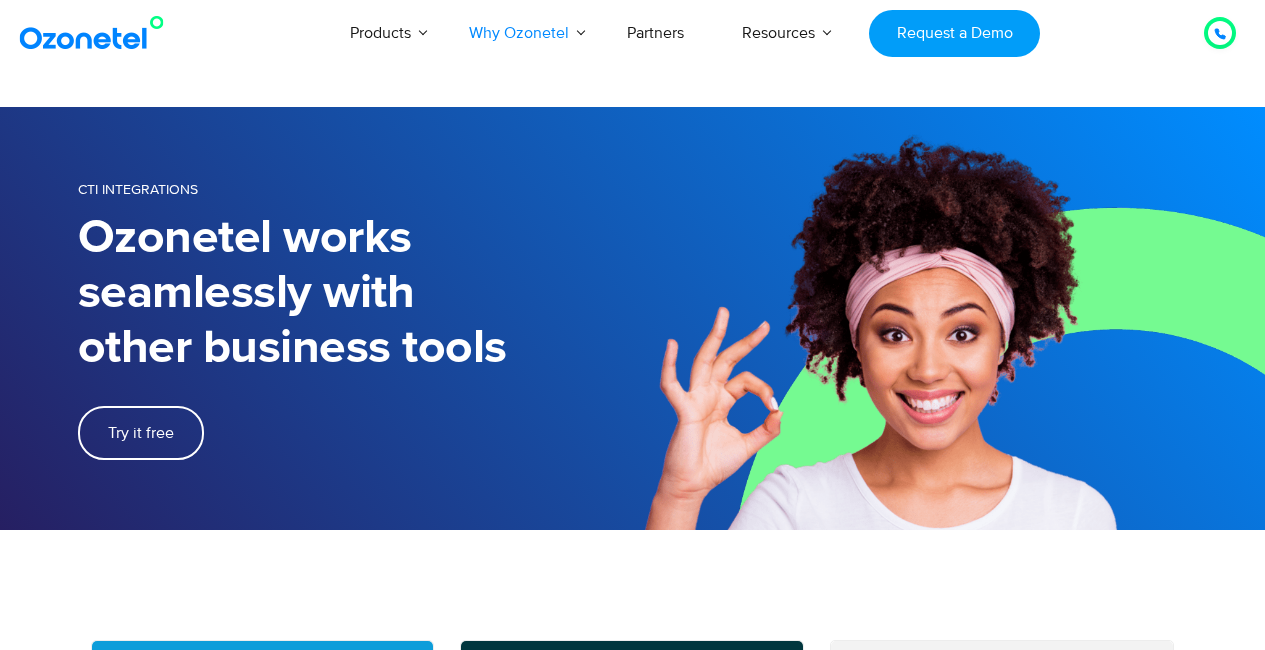 scroll, scrollTop: 0, scrollLeft: 0, axis: both 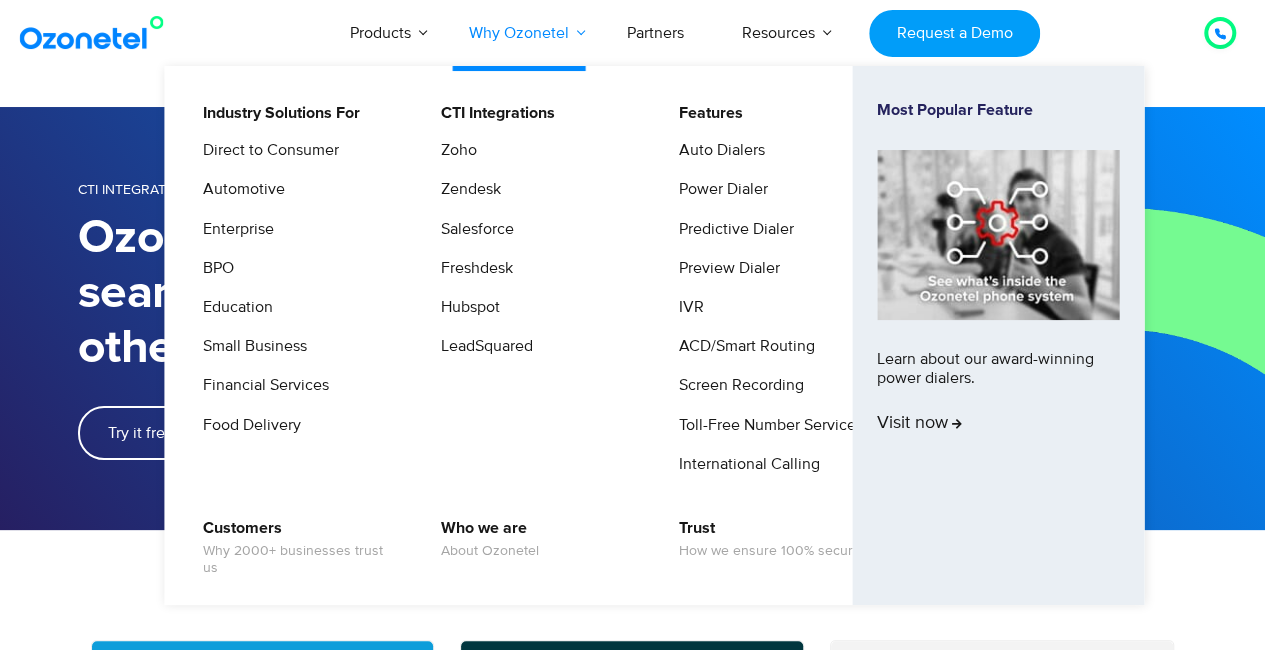 click on "Why Ozonetel" at bounding box center [519, 33] 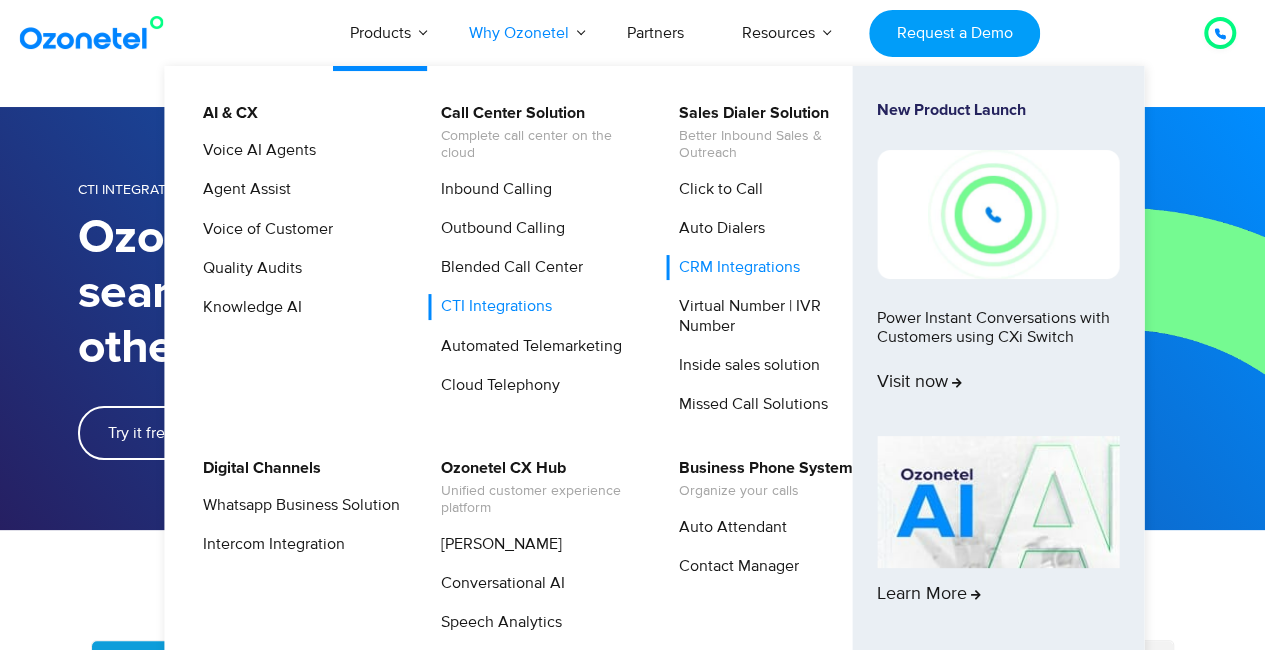 click on "Products" at bounding box center (380, 33) 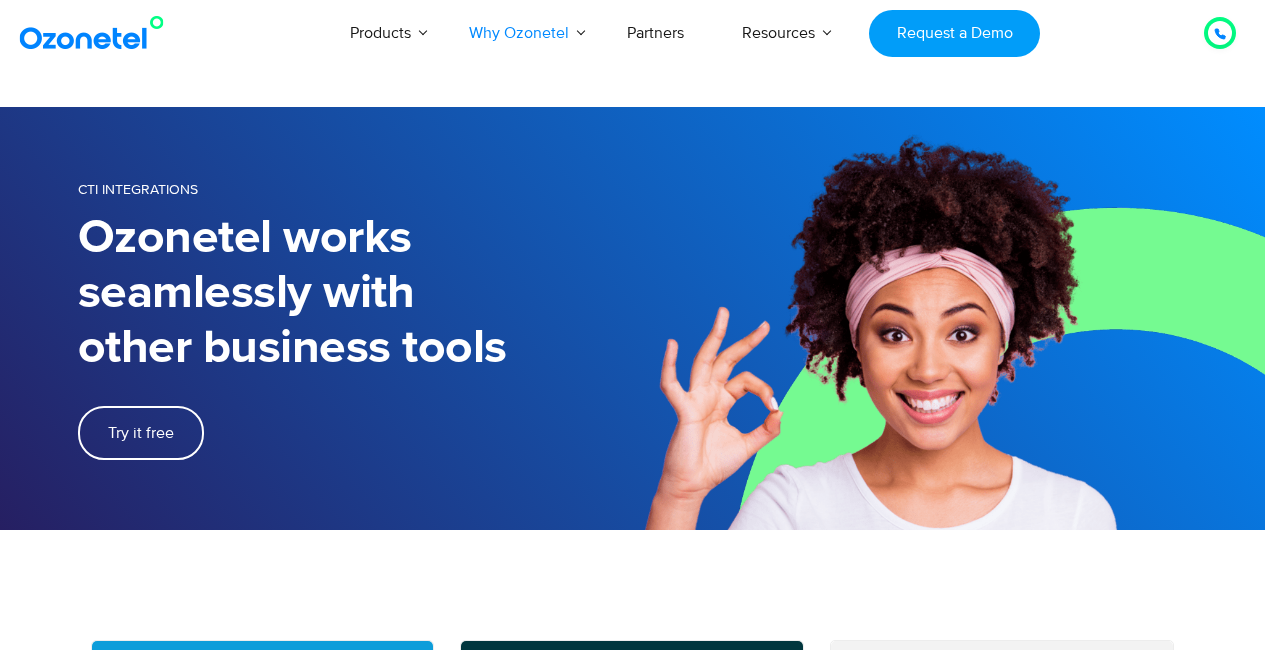 scroll, scrollTop: 0, scrollLeft: 0, axis: both 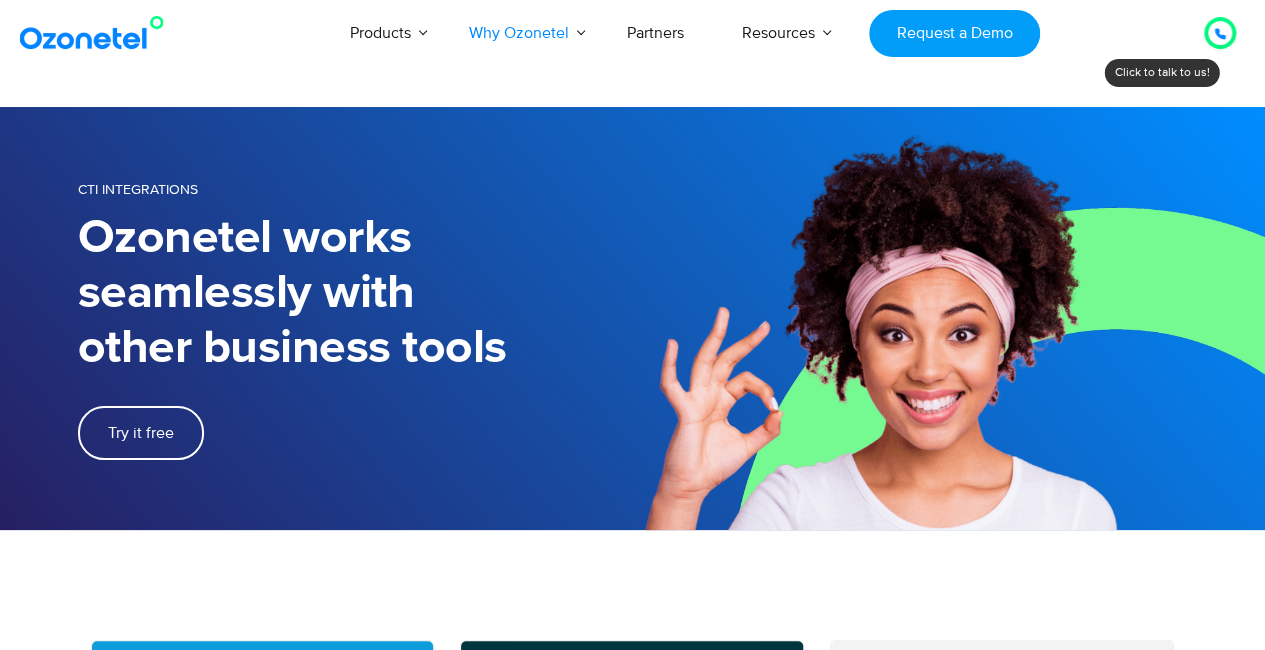 drag, startPoint x: 1273, startPoint y: 63, endPoint x: 1245, endPoint y: 35, distance: 39.59798 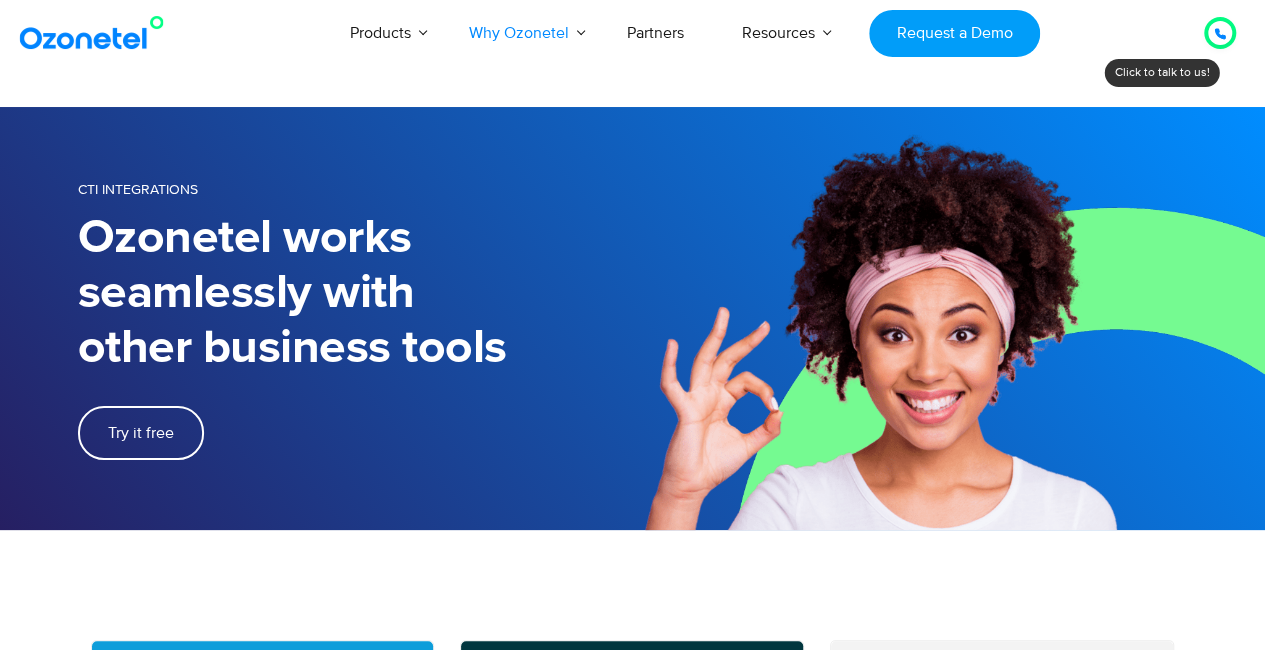 click on "USA : +1-408-440-54451-408-440-5445
INDIA : 1800-123-150150
Click to talk to us!
Call in progress...
1 2 3 4 5 6 7 8 9 # 0
Products
AI & CX
Voice AI Agents
Agent Assist" at bounding box center [632, 2176] 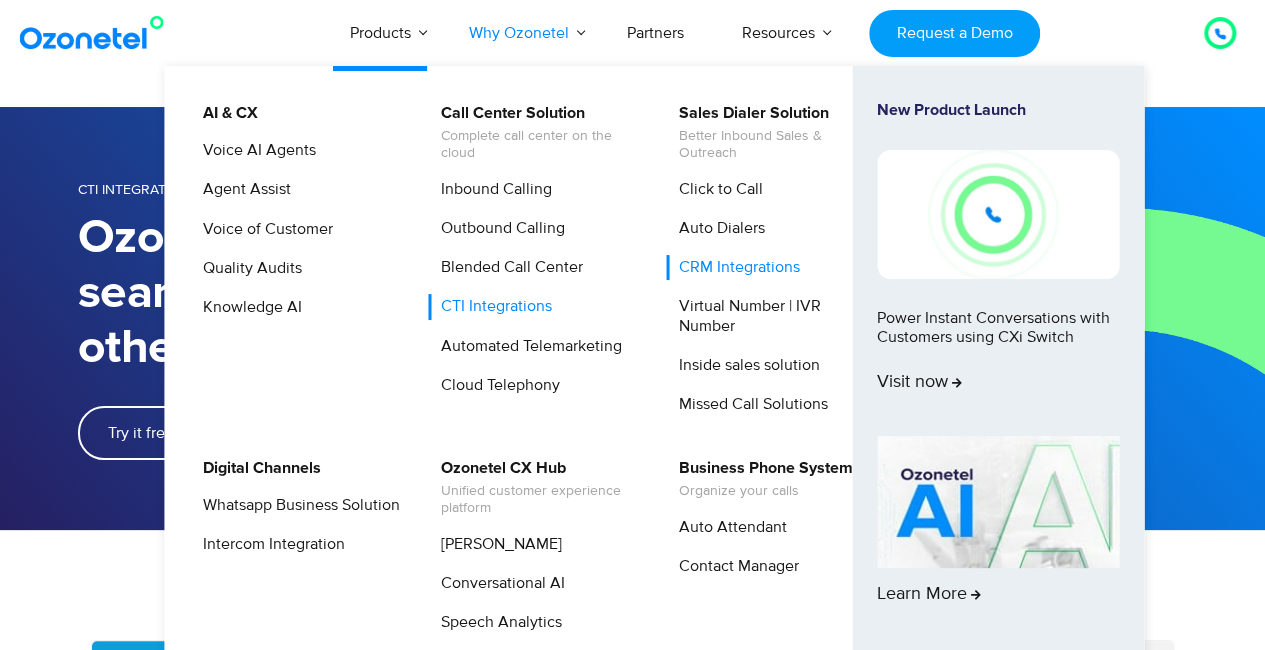 click on "CRM Integrations" at bounding box center (734, 267) 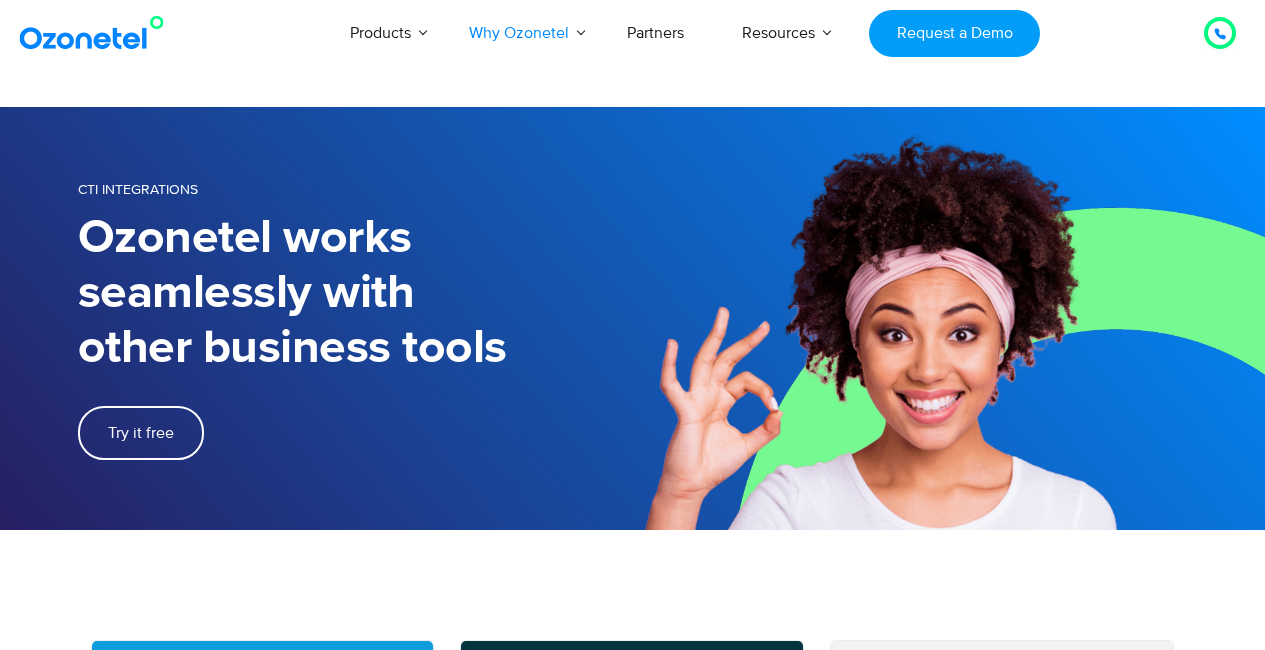 scroll, scrollTop: 0, scrollLeft: 0, axis: both 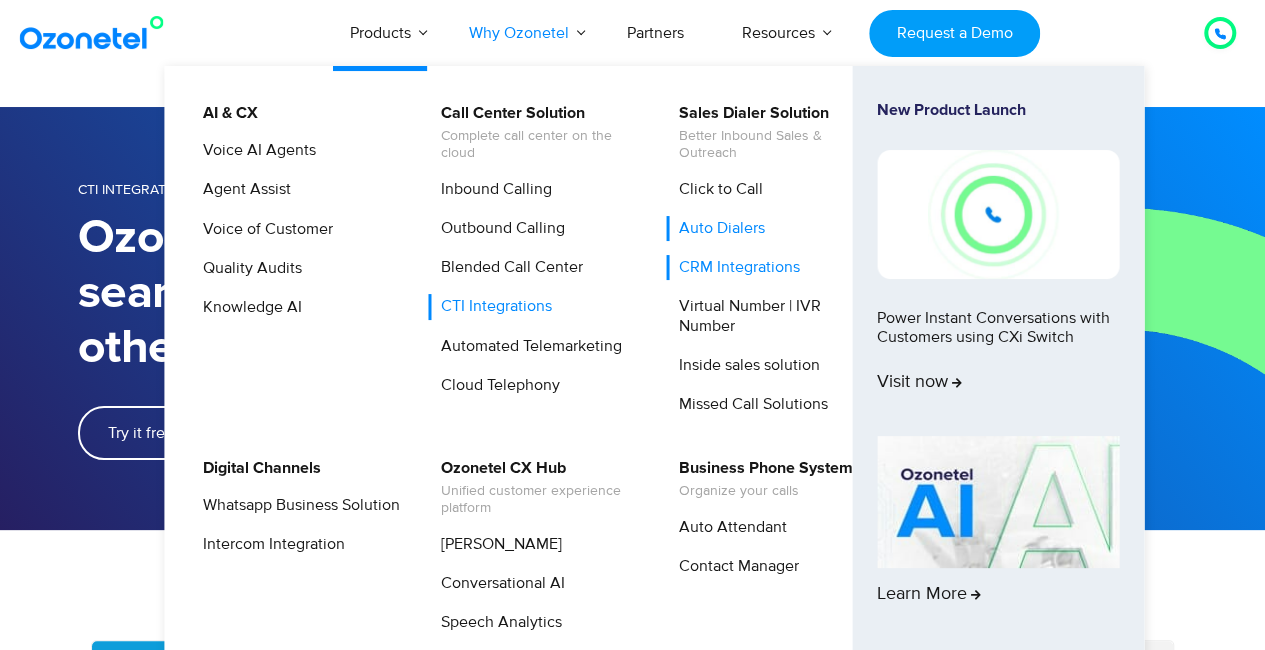 click on "Auto Dialers" at bounding box center (717, 228) 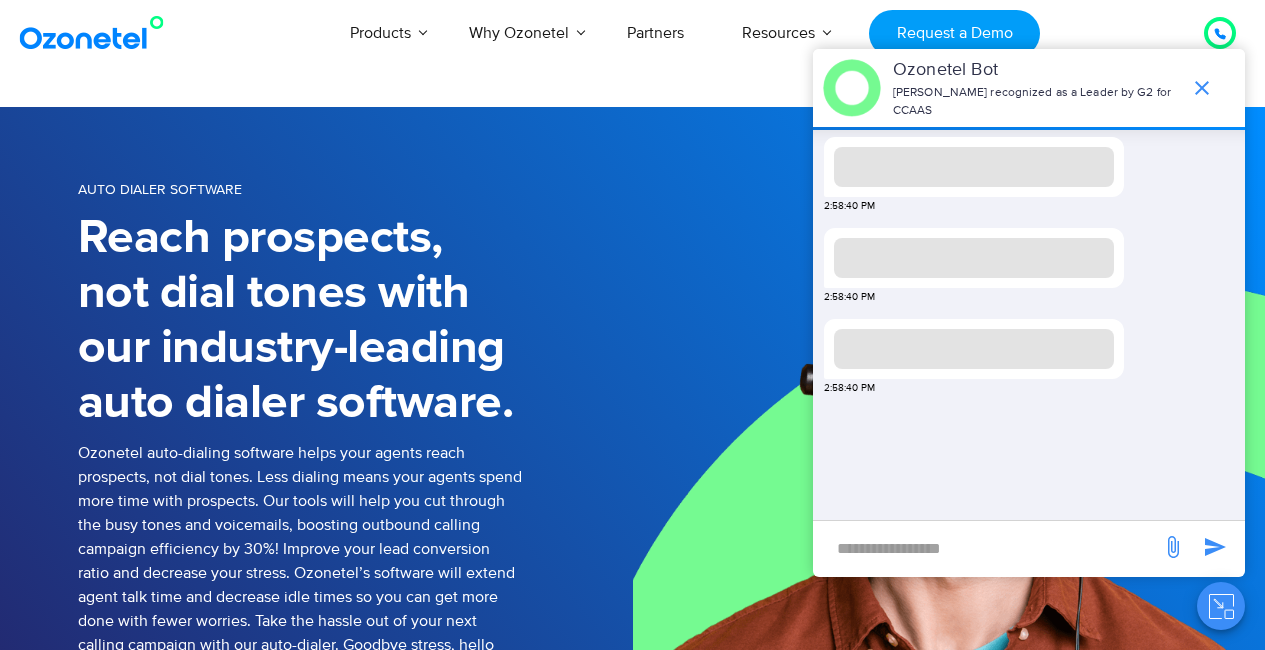 scroll, scrollTop: 0, scrollLeft: 0, axis: both 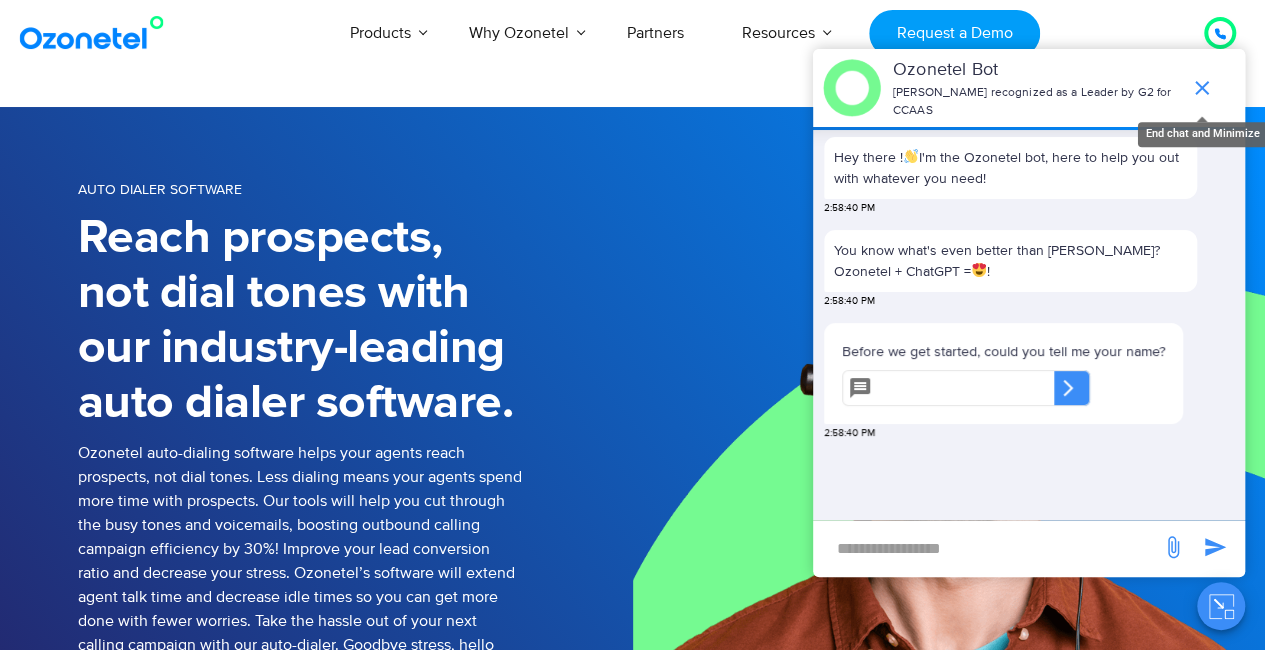 click 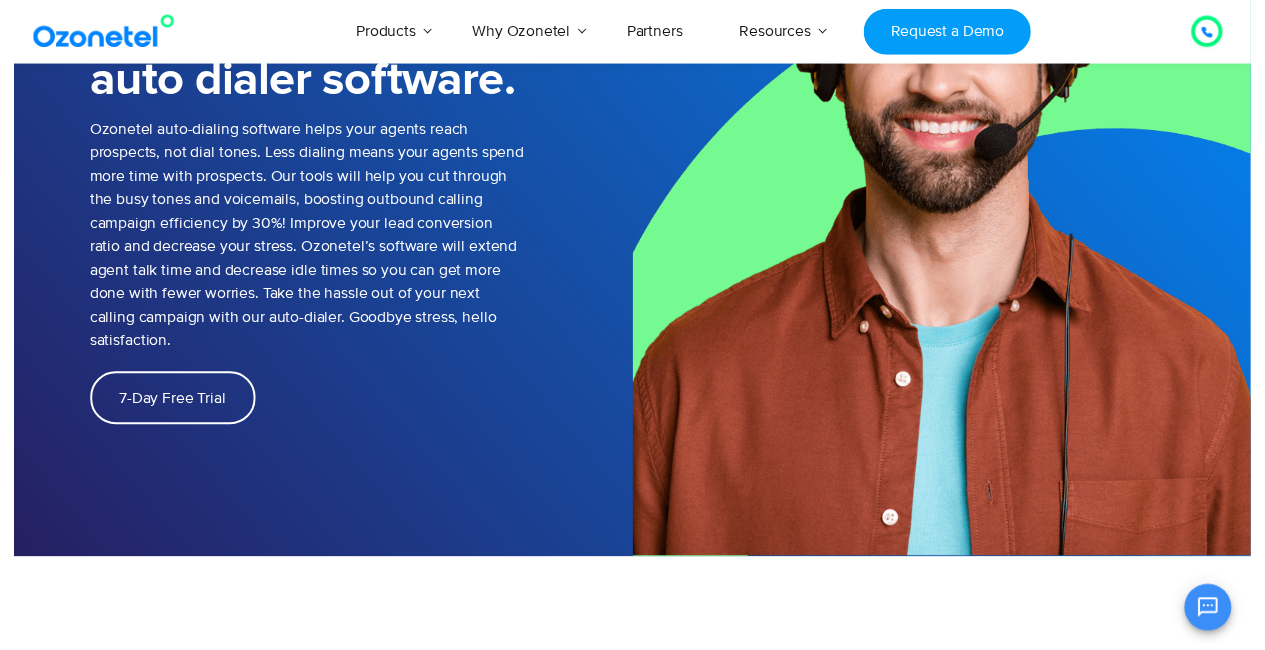 scroll, scrollTop: 0, scrollLeft: 0, axis: both 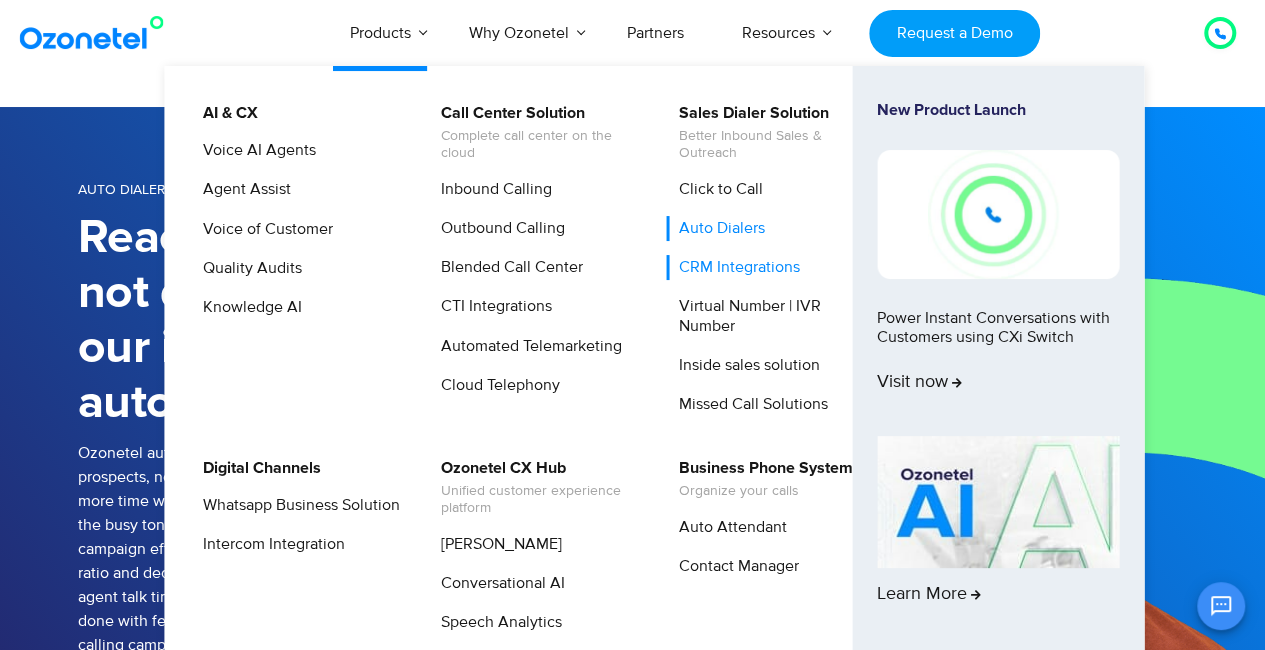 click on "CRM Integrations" at bounding box center [734, 267] 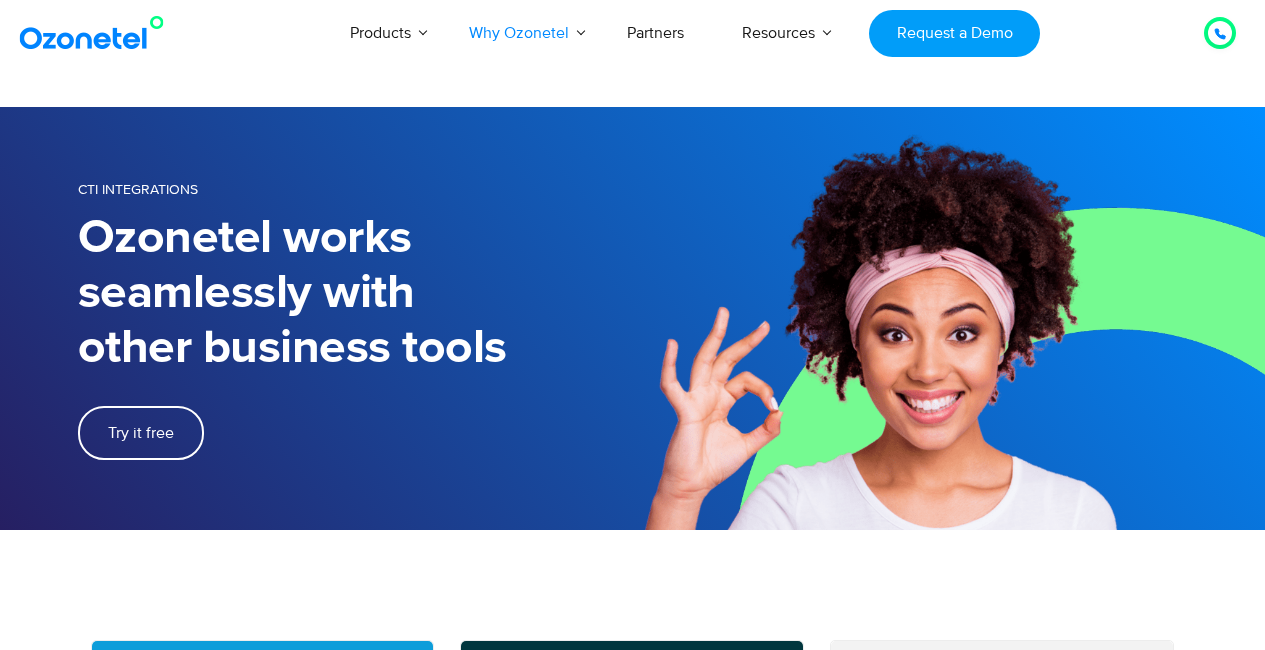 scroll, scrollTop: 0, scrollLeft: 0, axis: both 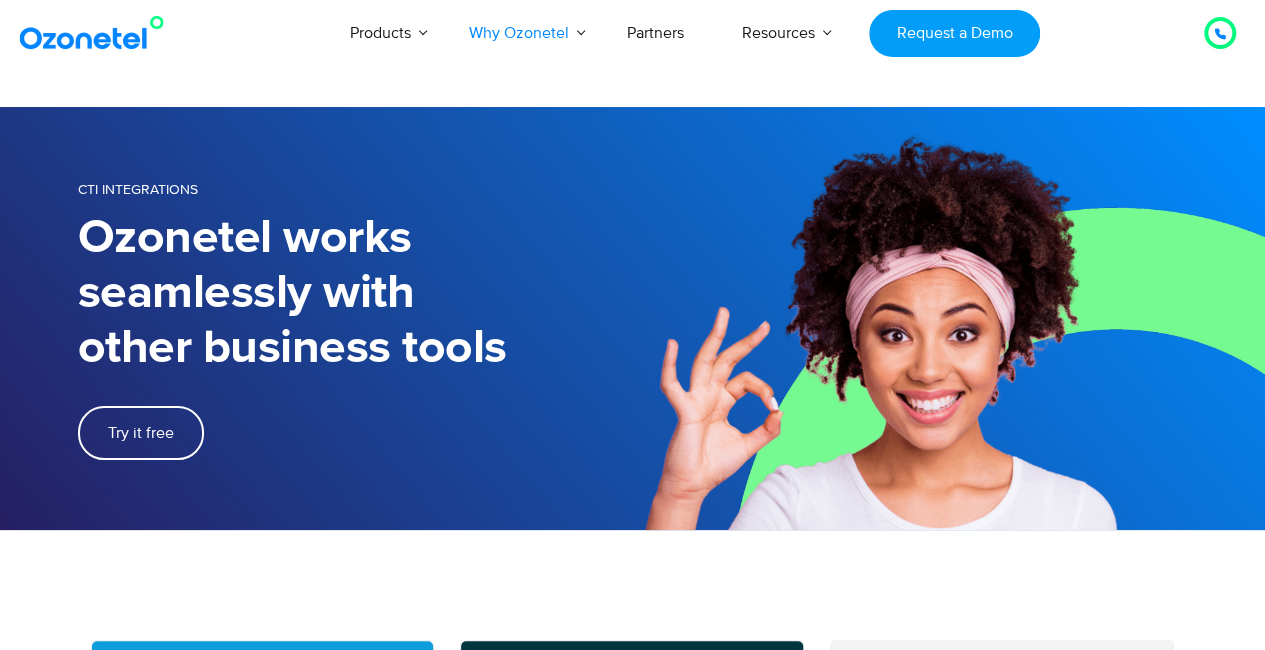click at bounding box center (96, 33) 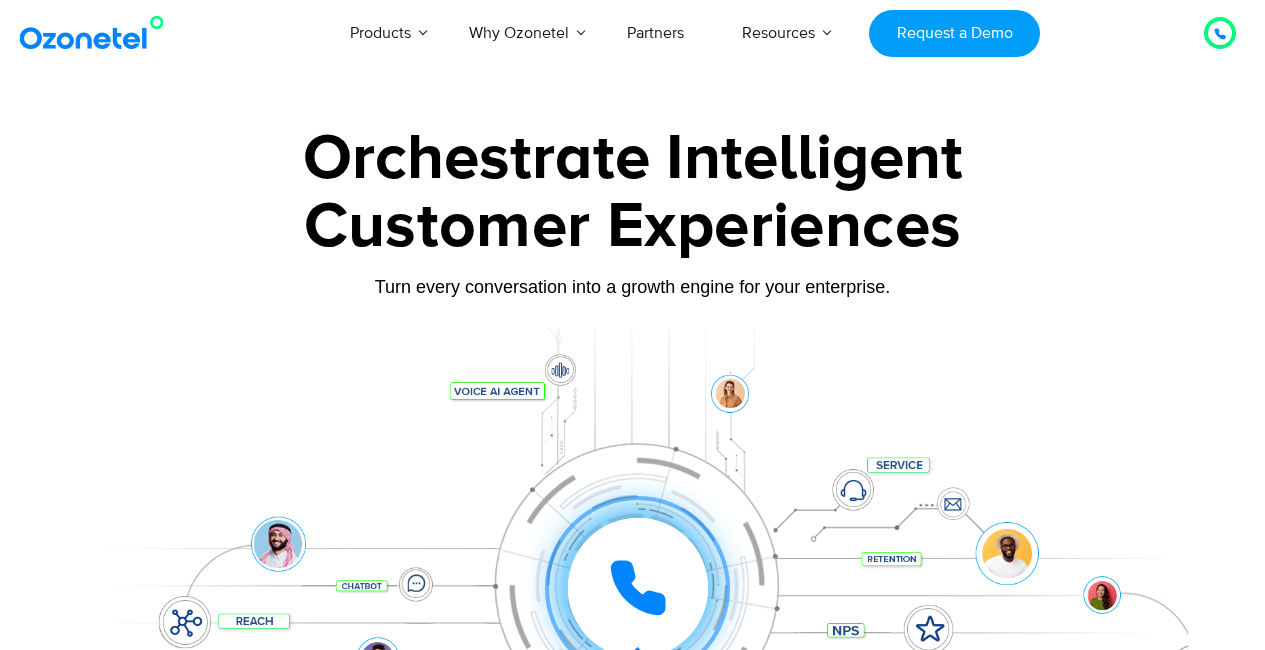 scroll, scrollTop: 0, scrollLeft: 0, axis: both 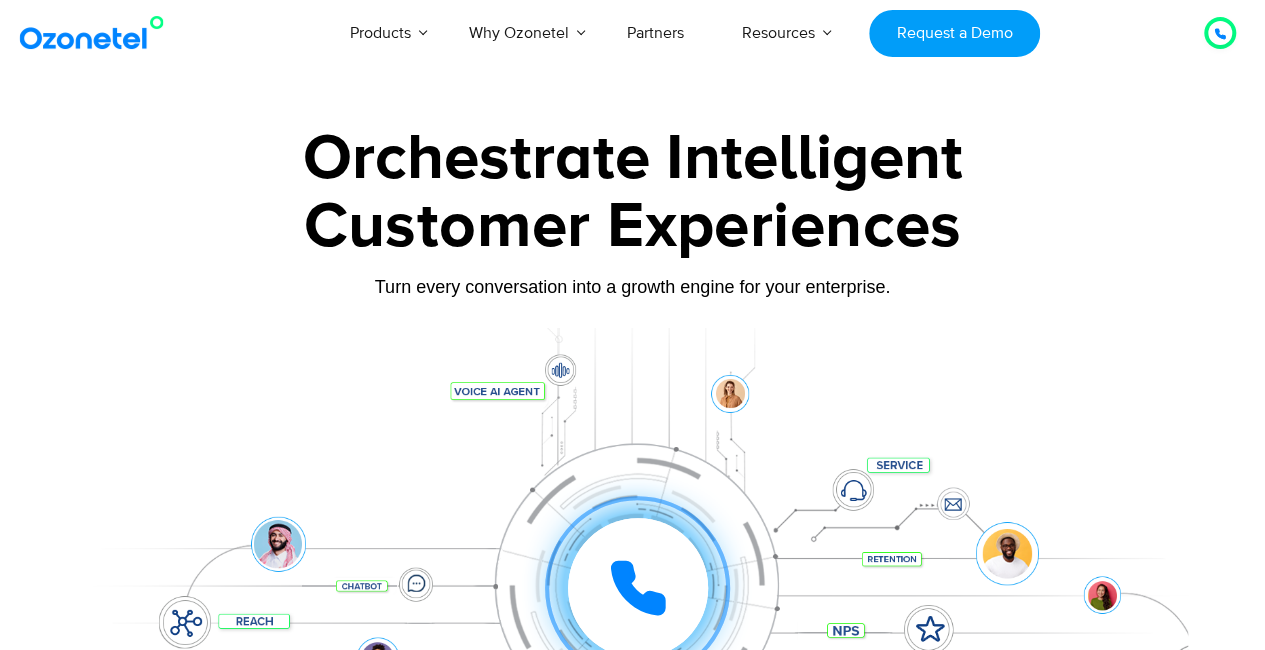 click on "Customer      Experiences" at bounding box center (633, 227) 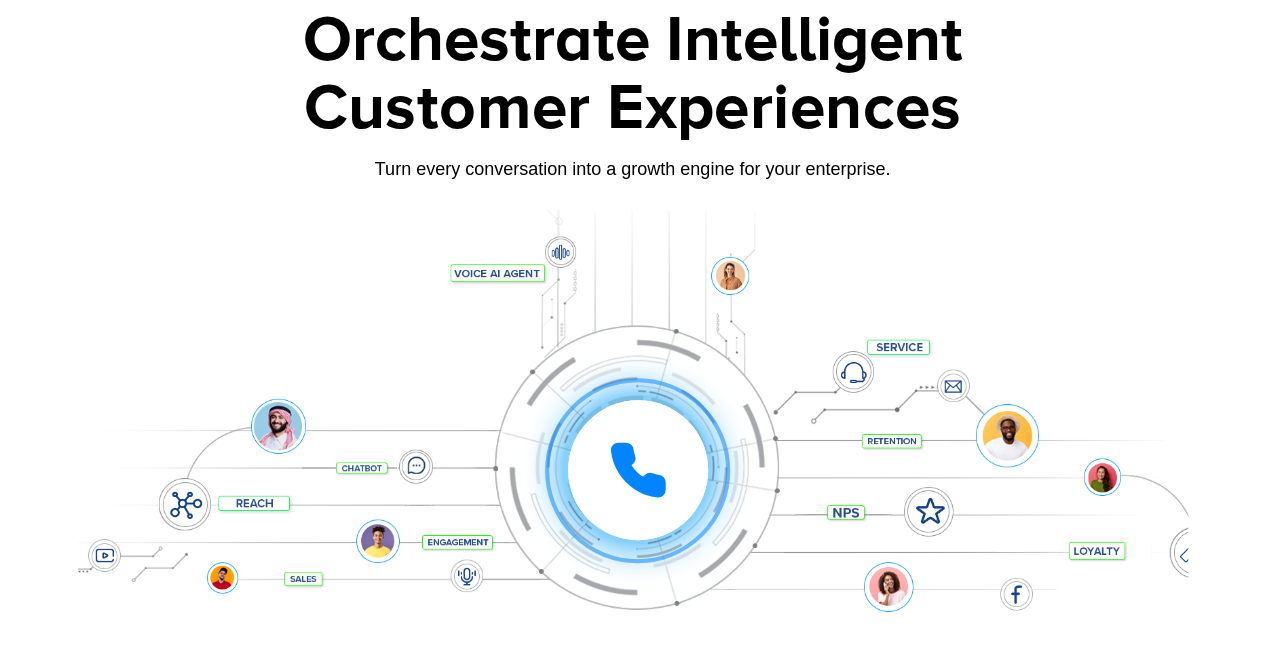scroll, scrollTop: 130, scrollLeft: 0, axis: vertical 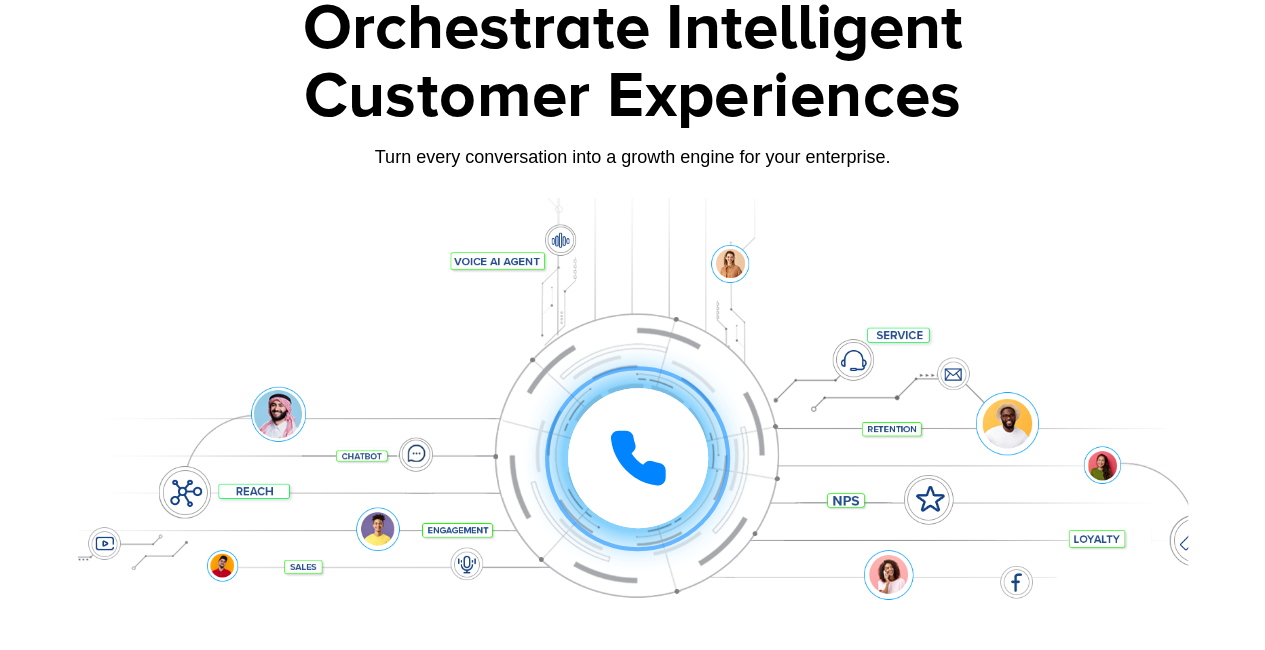 drag, startPoint x: 622, startPoint y: 337, endPoint x: 1108, endPoint y: 215, distance: 501.07883 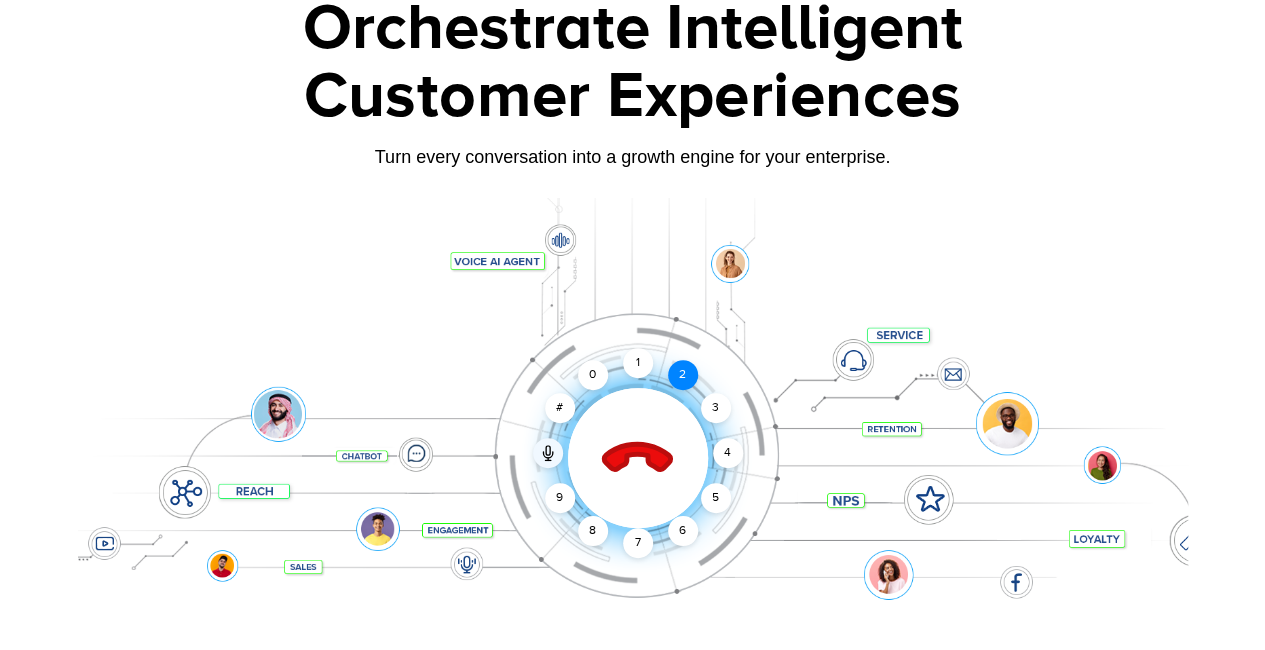 click on "2" at bounding box center [683, 375] 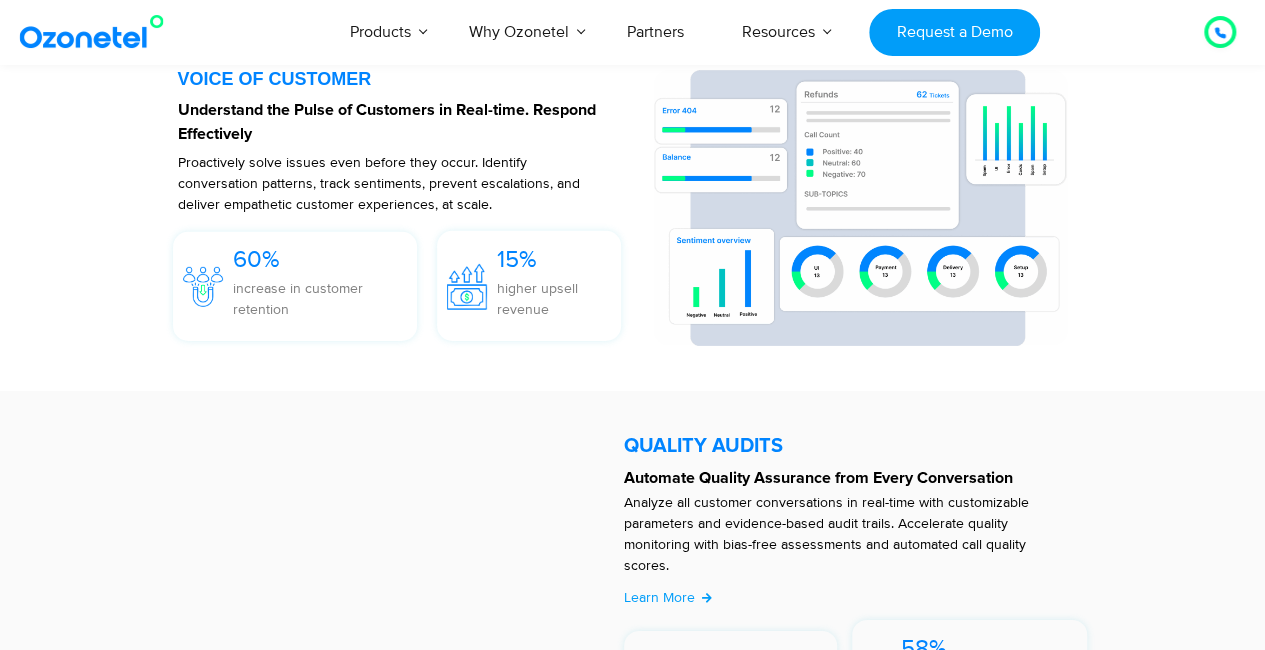 scroll, scrollTop: 0, scrollLeft: 0, axis: both 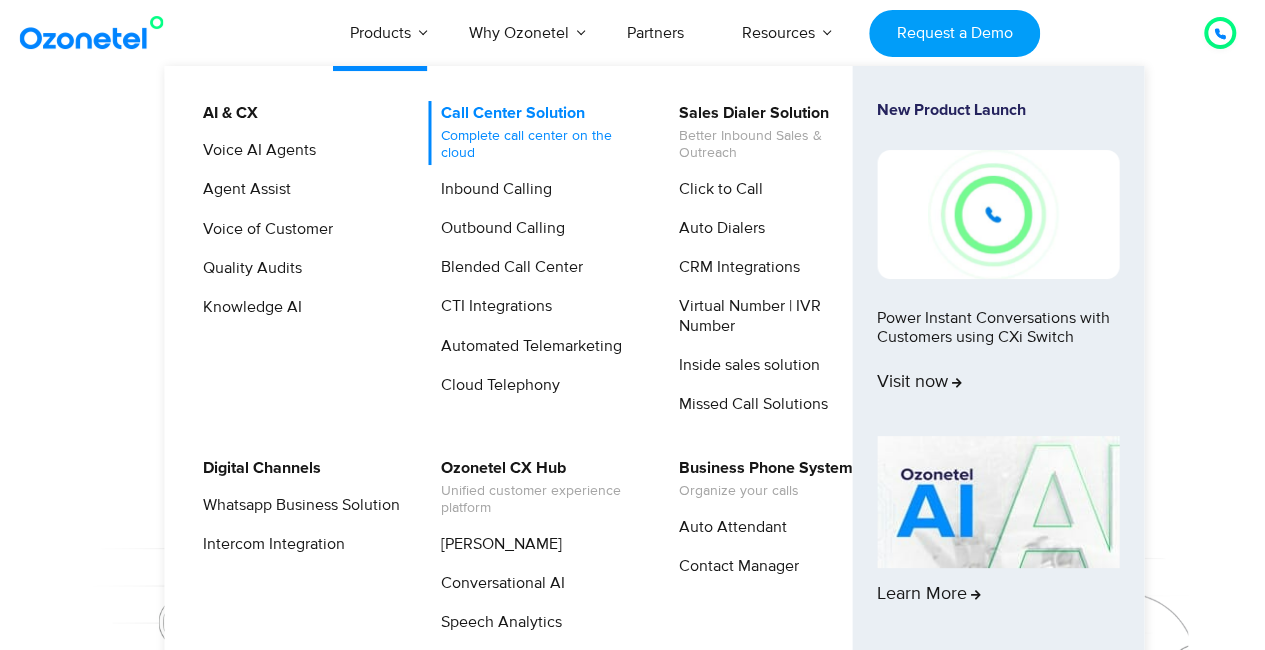 click on "Call Center Solution Complete call center on the cloud" at bounding box center [534, 133] 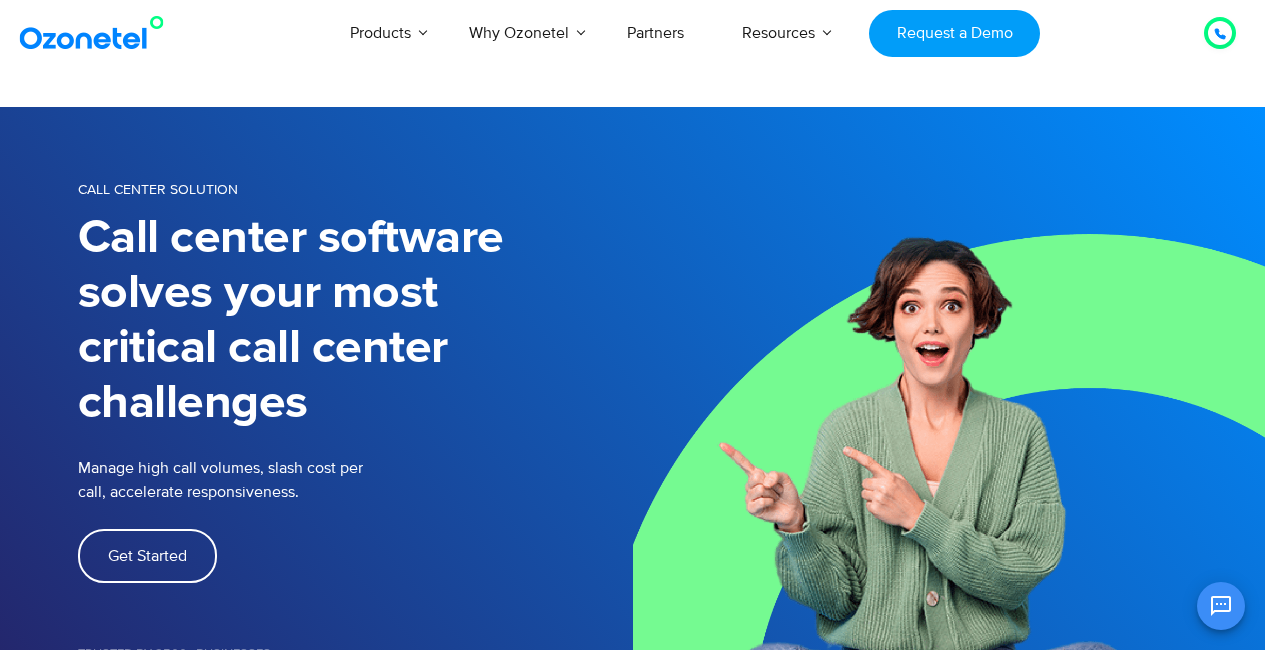 scroll, scrollTop: 0, scrollLeft: 0, axis: both 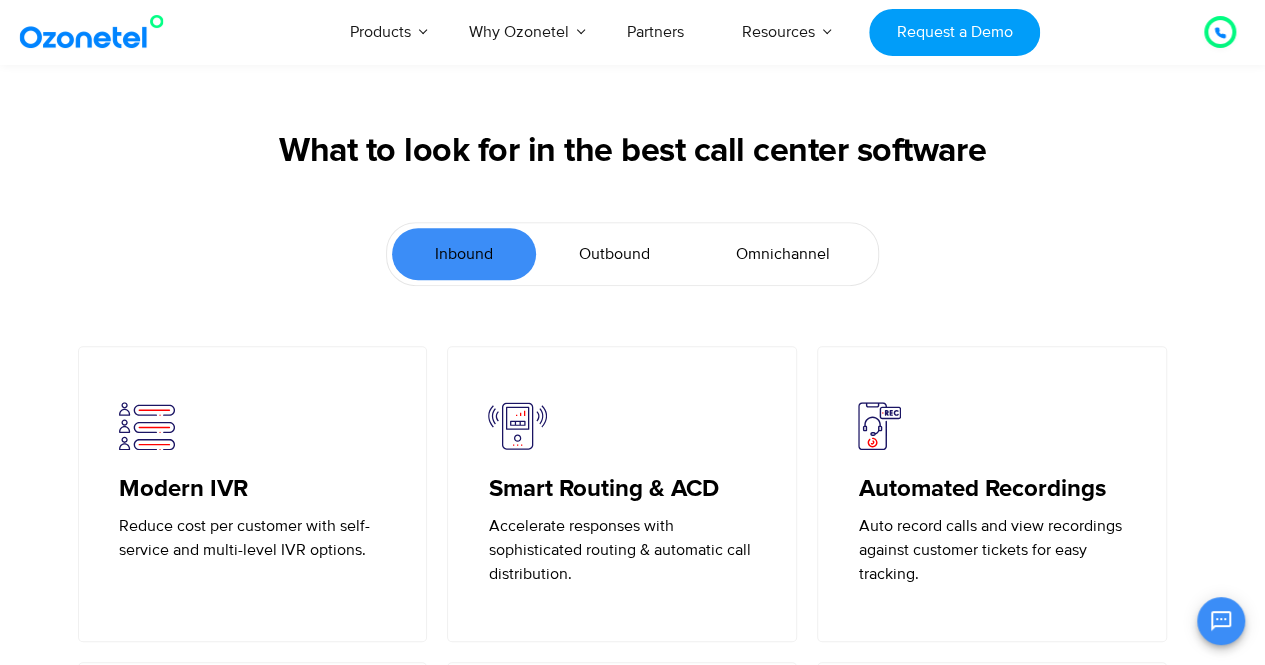 click on "Outbound" at bounding box center [614, 254] 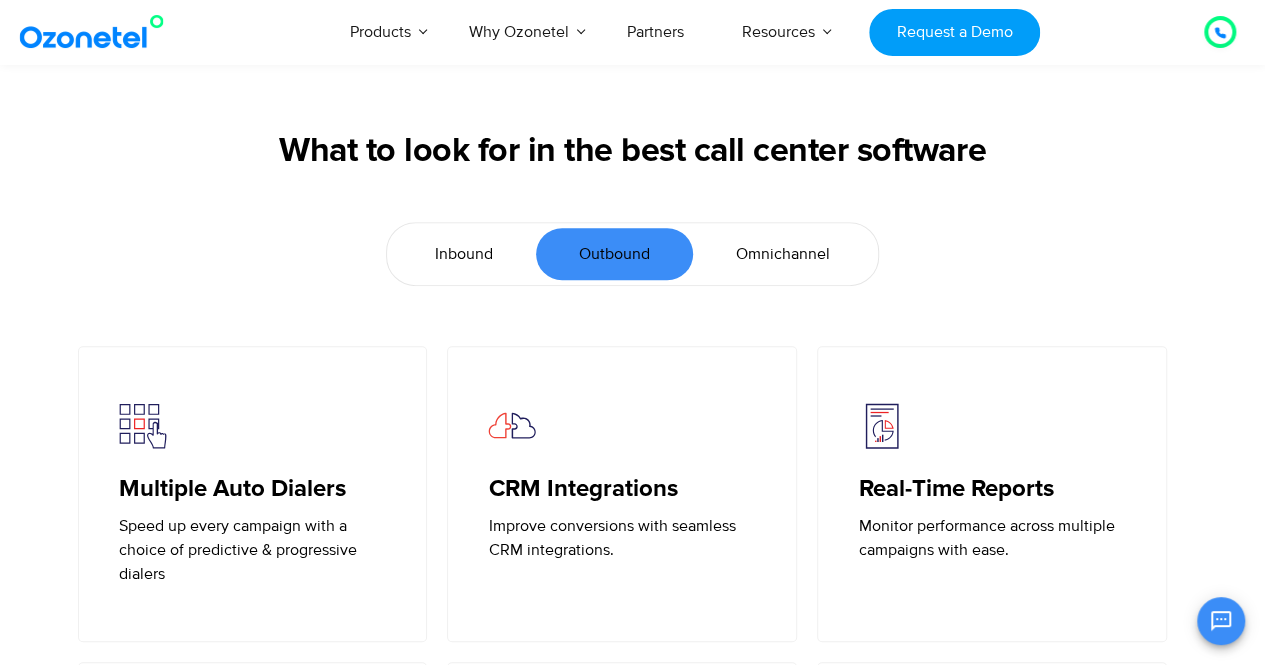 click on "Omnichannel" at bounding box center (783, 254) 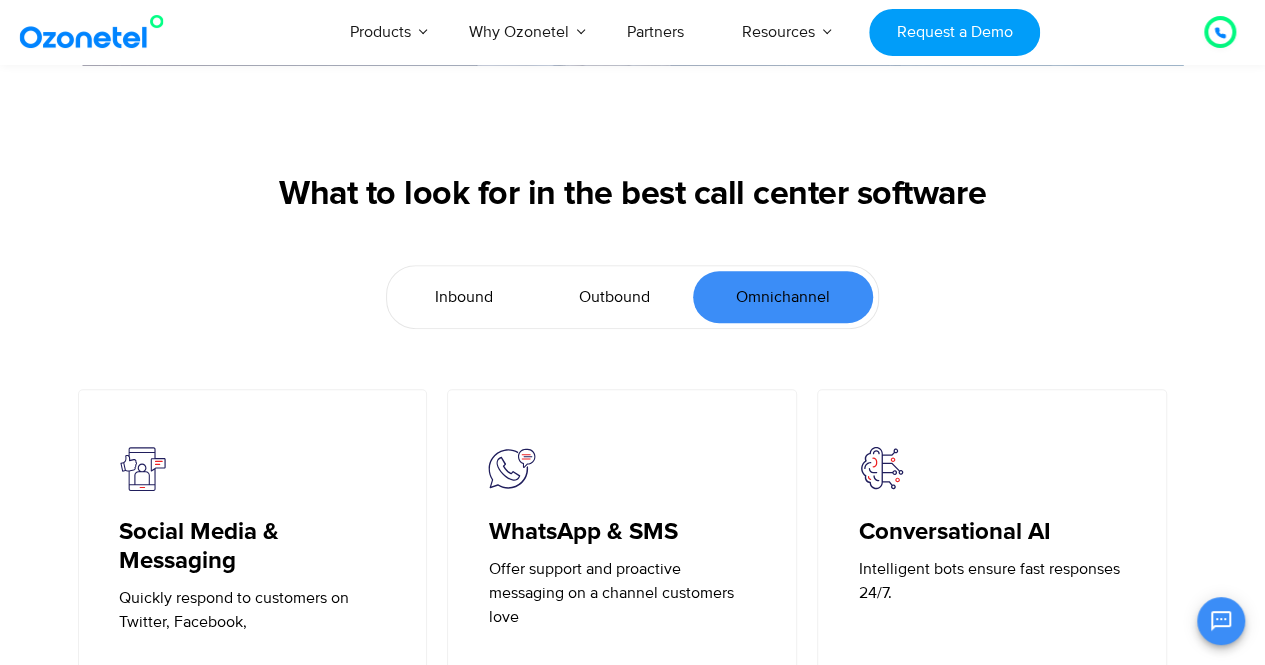 scroll, scrollTop: 4152, scrollLeft: 0, axis: vertical 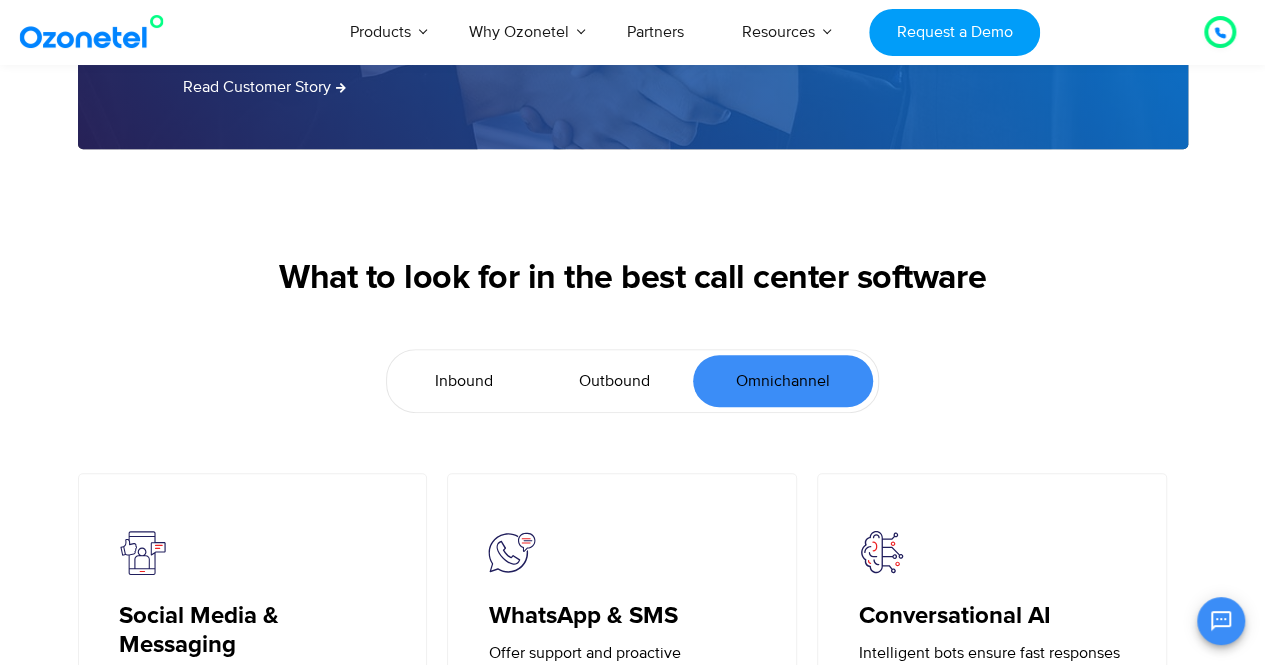 click on "Inbound" at bounding box center [464, 381] 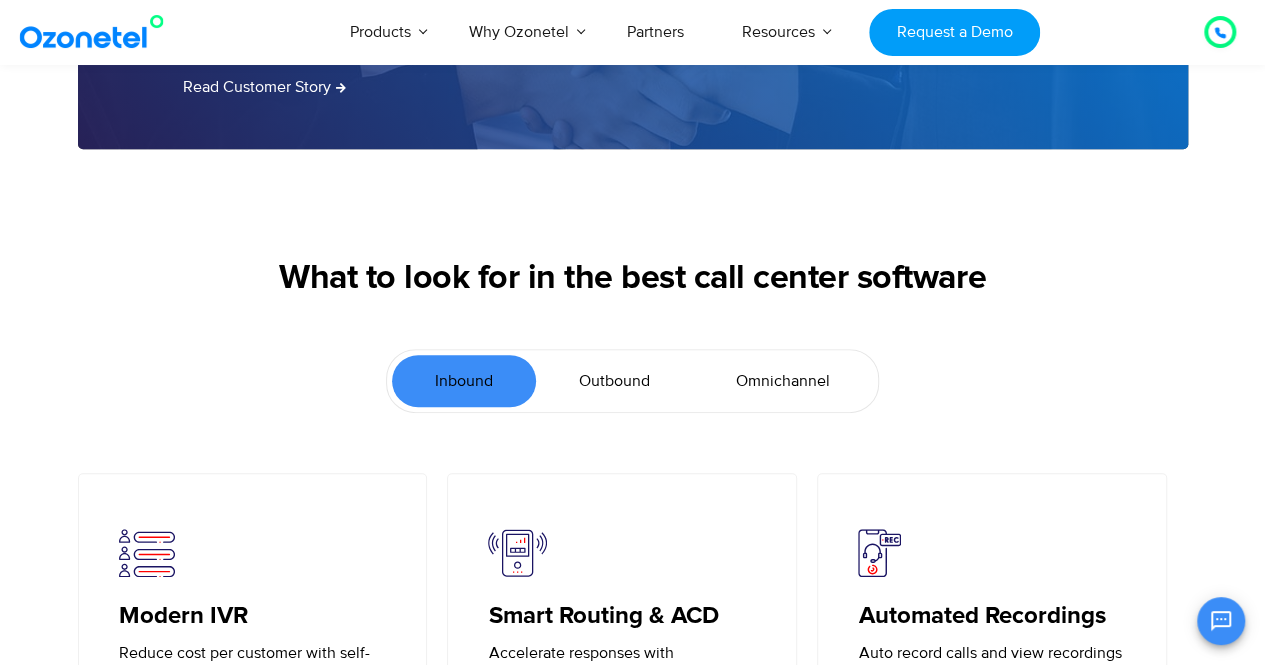 click on "Outbound" at bounding box center [614, 381] 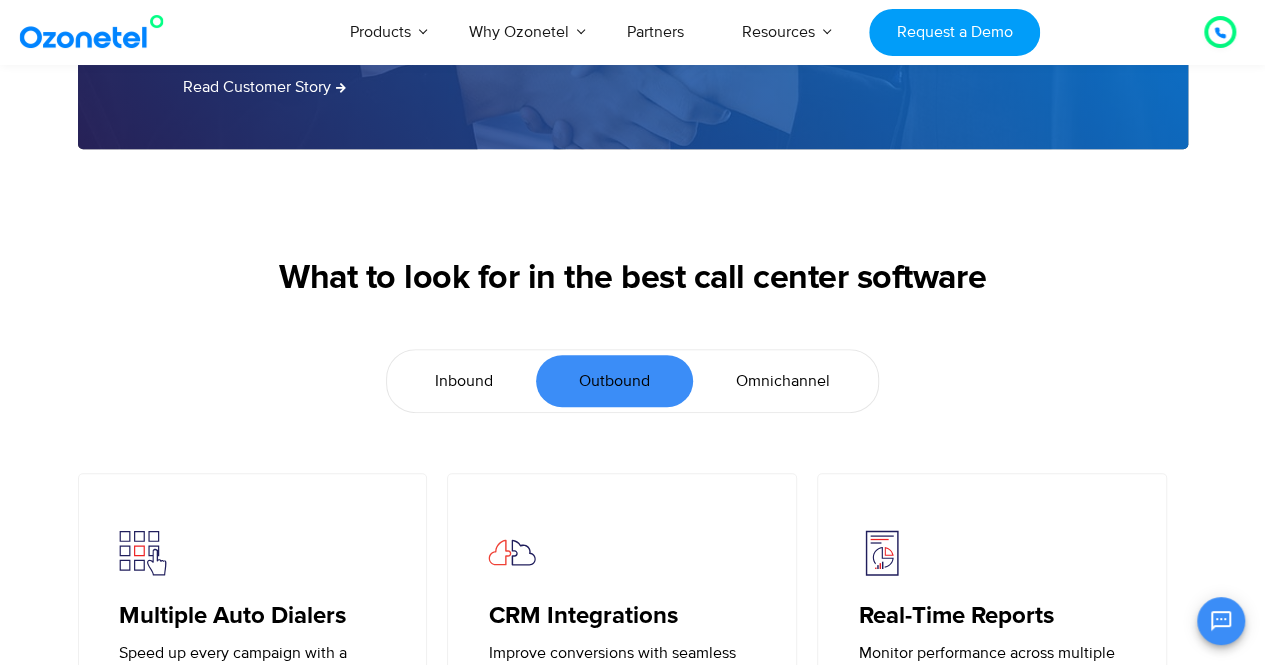 click on "Omnichannel" at bounding box center [783, 381] 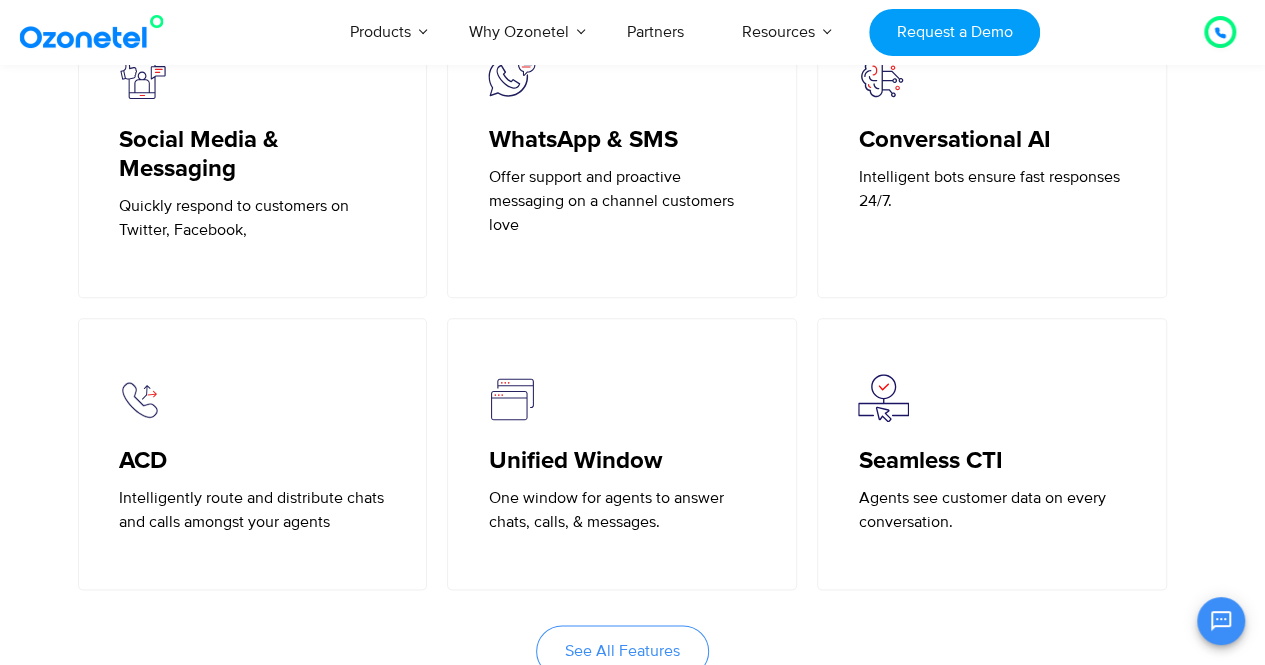 scroll, scrollTop: 4562, scrollLeft: 0, axis: vertical 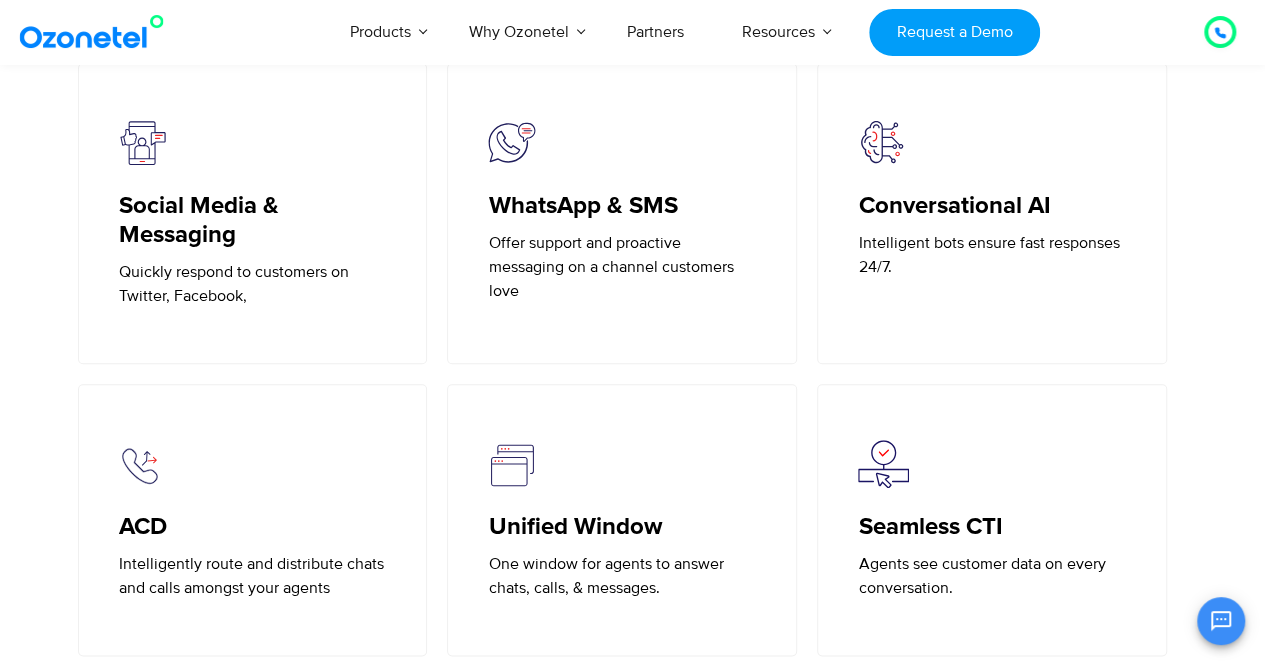 click on "Social Media & Messaging Quickly respond to
customers on Twitter,
Facebook,
WhatsApp & SMS Offer support and
proactive messaging on a
channel customers love
Conversational AI Intelligent bots ensure fast
responses 24/7.
ACD Intelligently route and
distribute chats and calls
amongst your agents
Unified Window One window for agents to
answer chats, calls, &
messages.
Seamless CTI Agents see customer data
on every conversation.
See All Features" at bounding box center (632, 457) 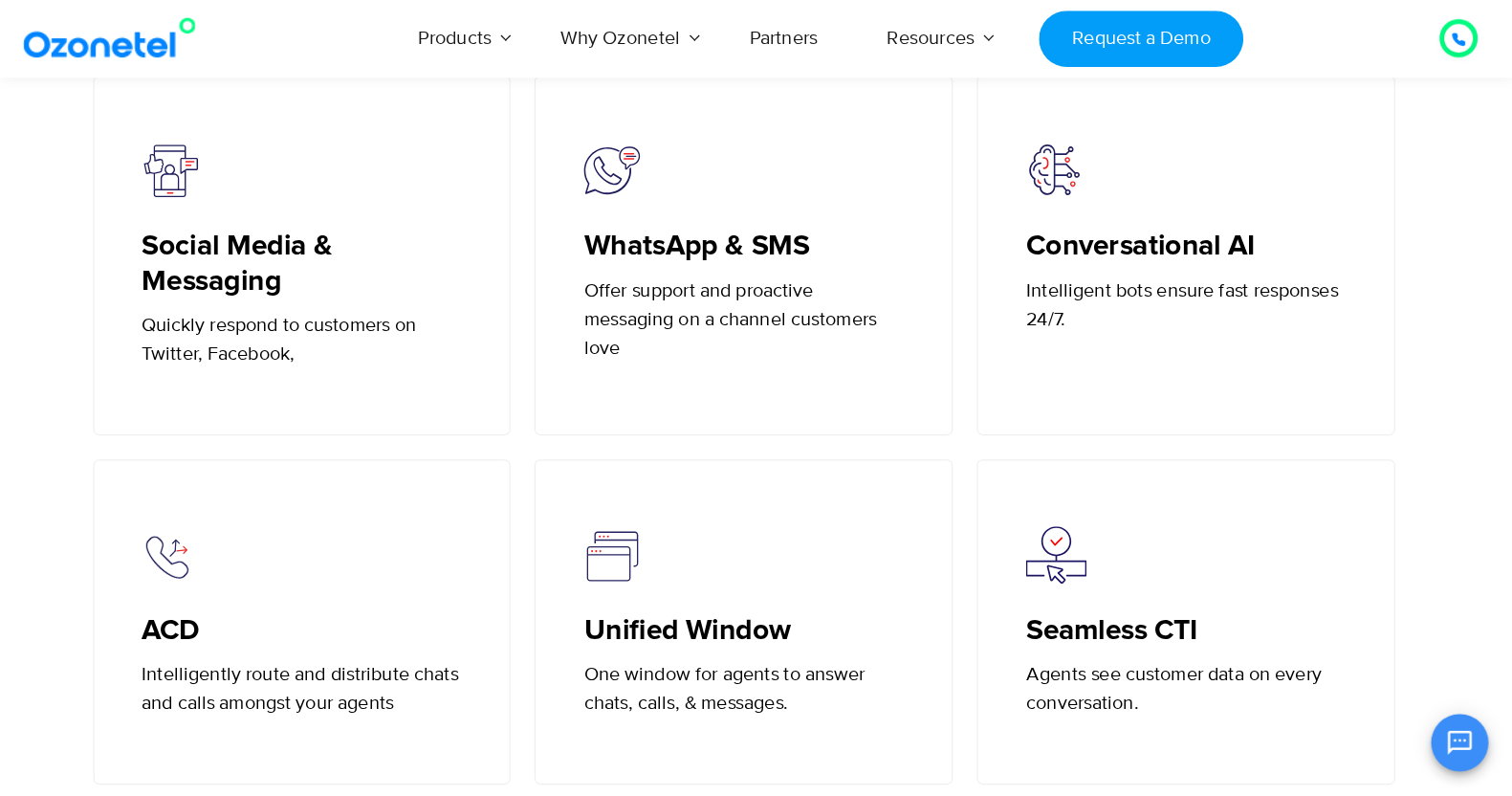 scroll, scrollTop: 4365, scrollLeft: 0, axis: vertical 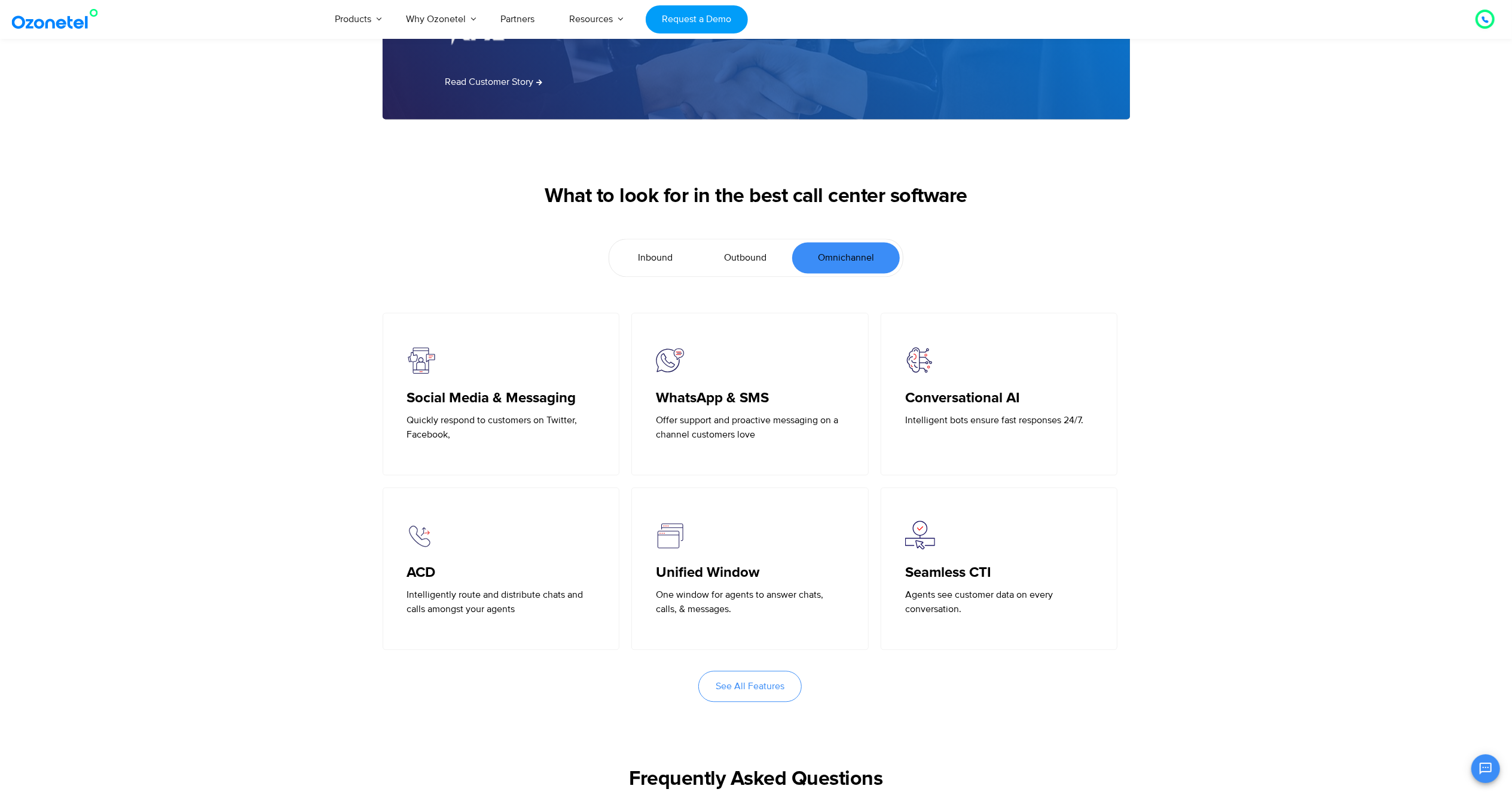 click on "Inbound" at bounding box center (655, 258) 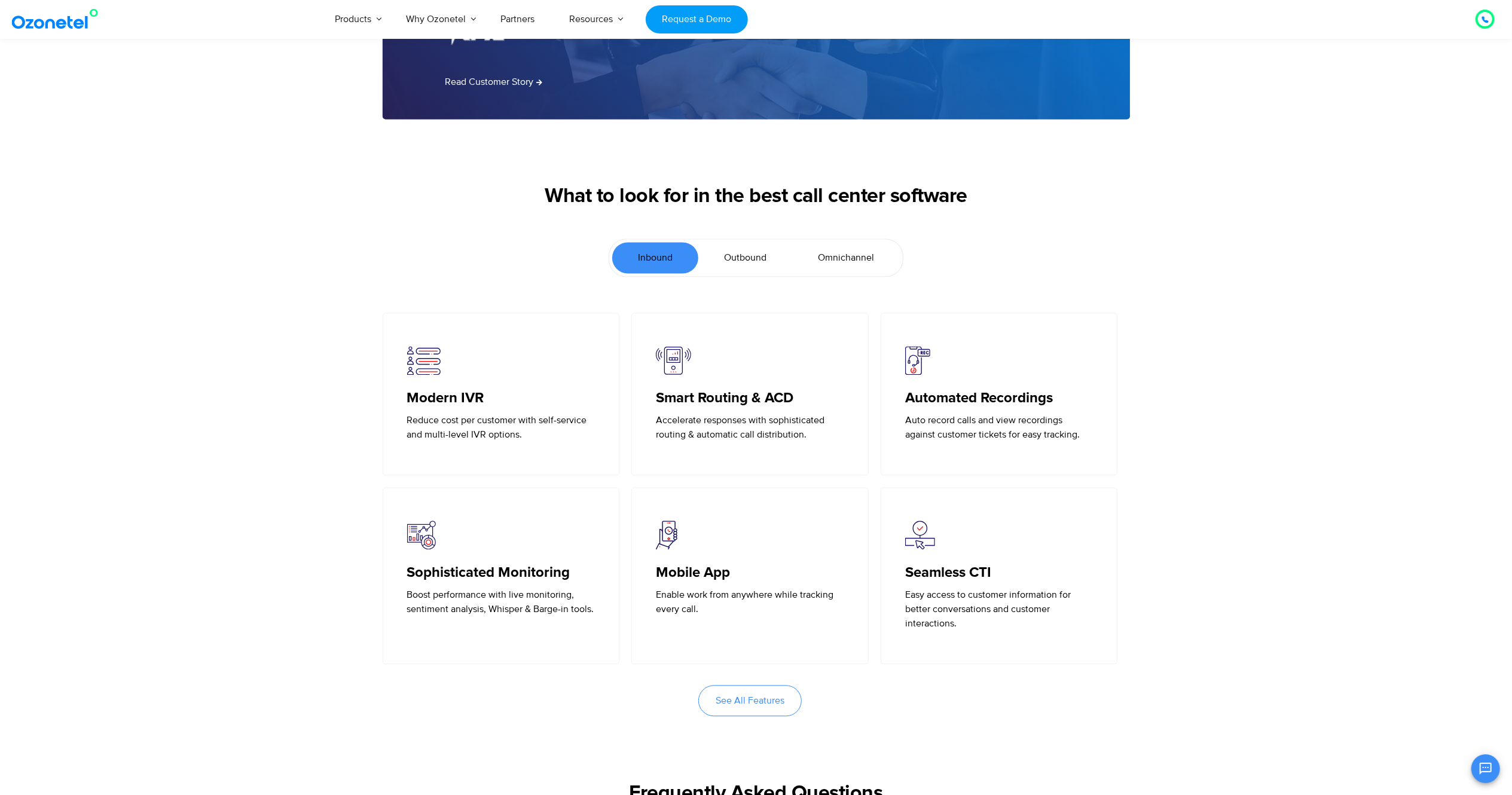click on "Outbound" at bounding box center (745, 258) 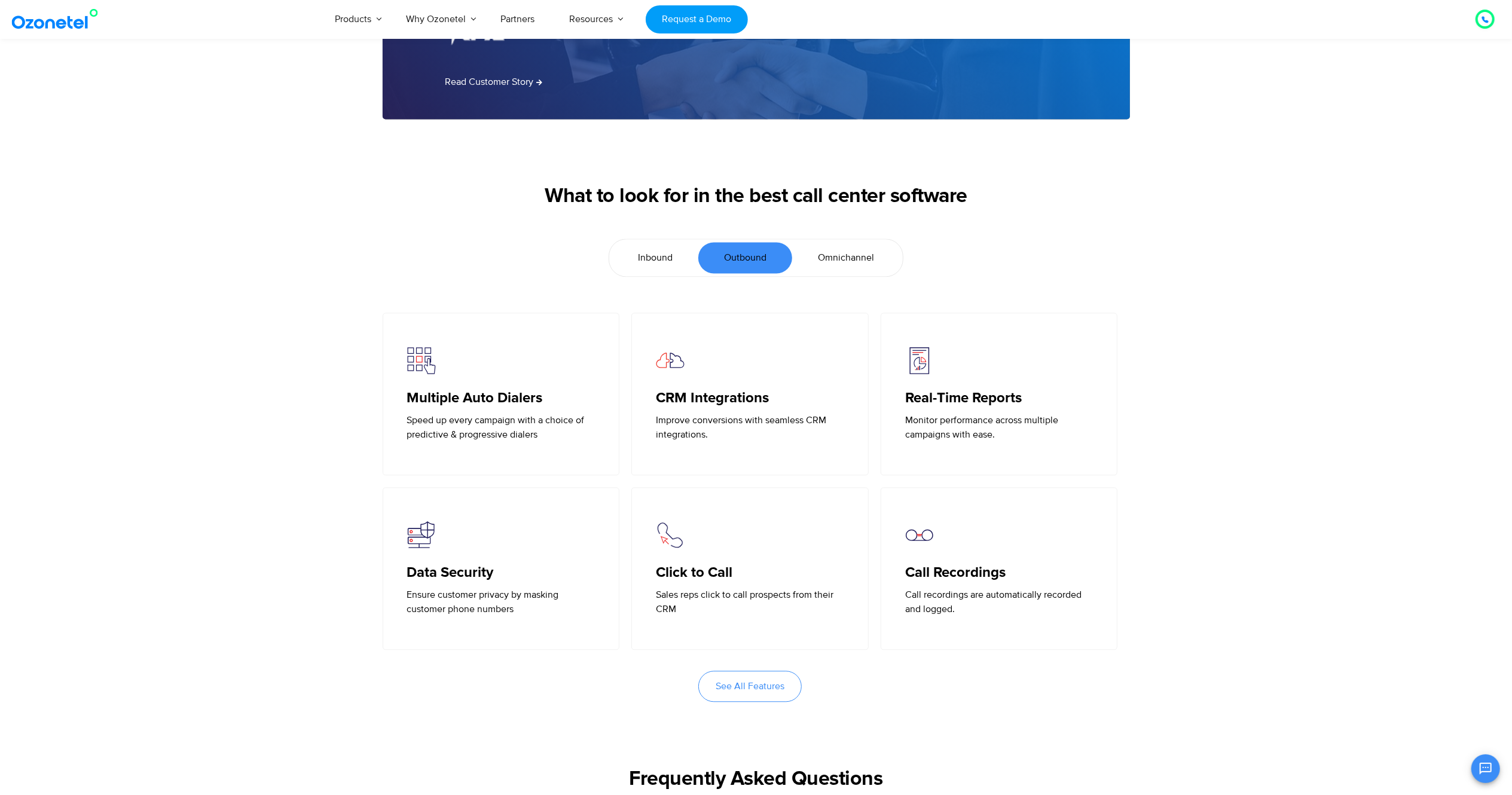 click on "Omnichannel" at bounding box center (846, 258) 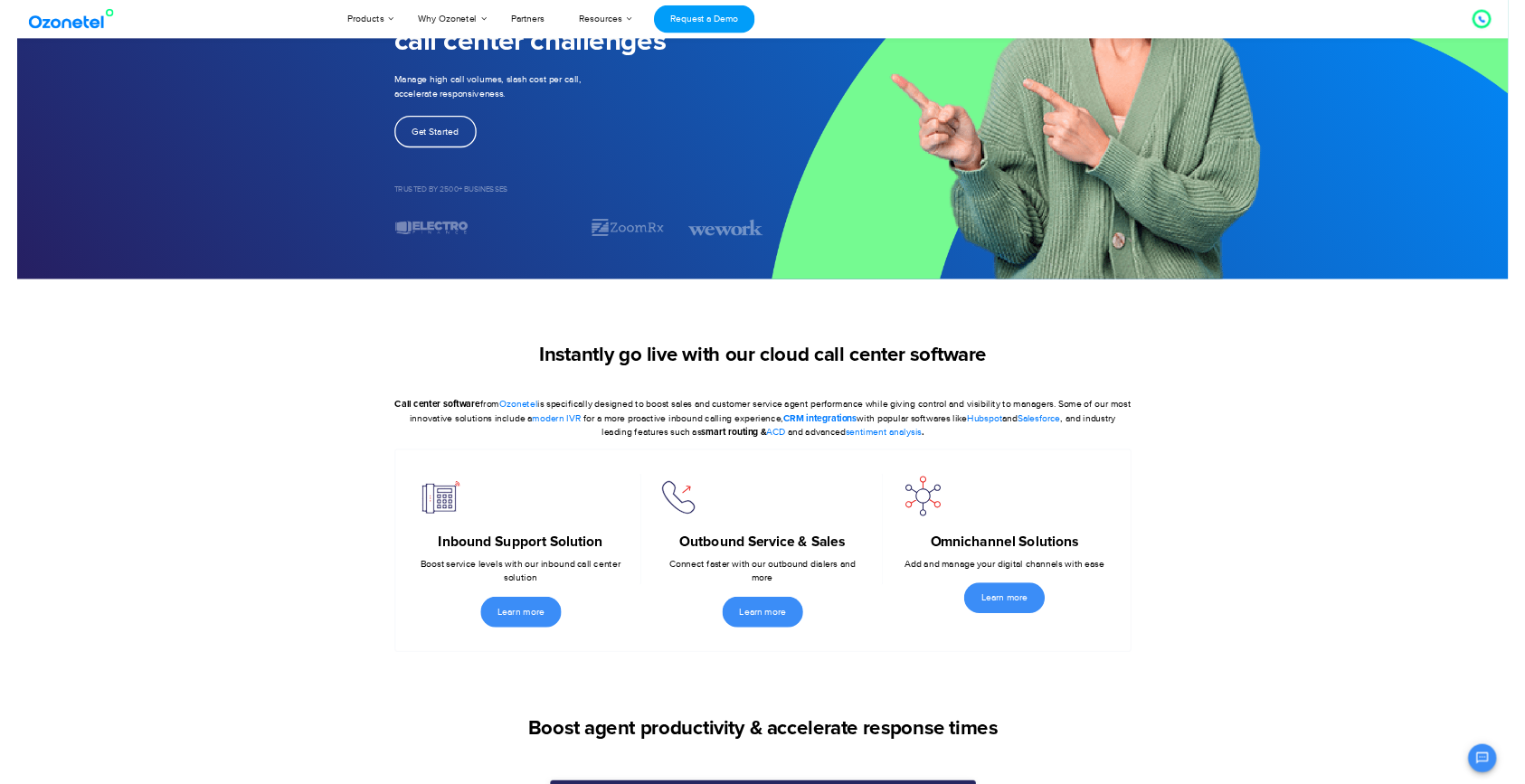 scroll, scrollTop: 0, scrollLeft: 0, axis: both 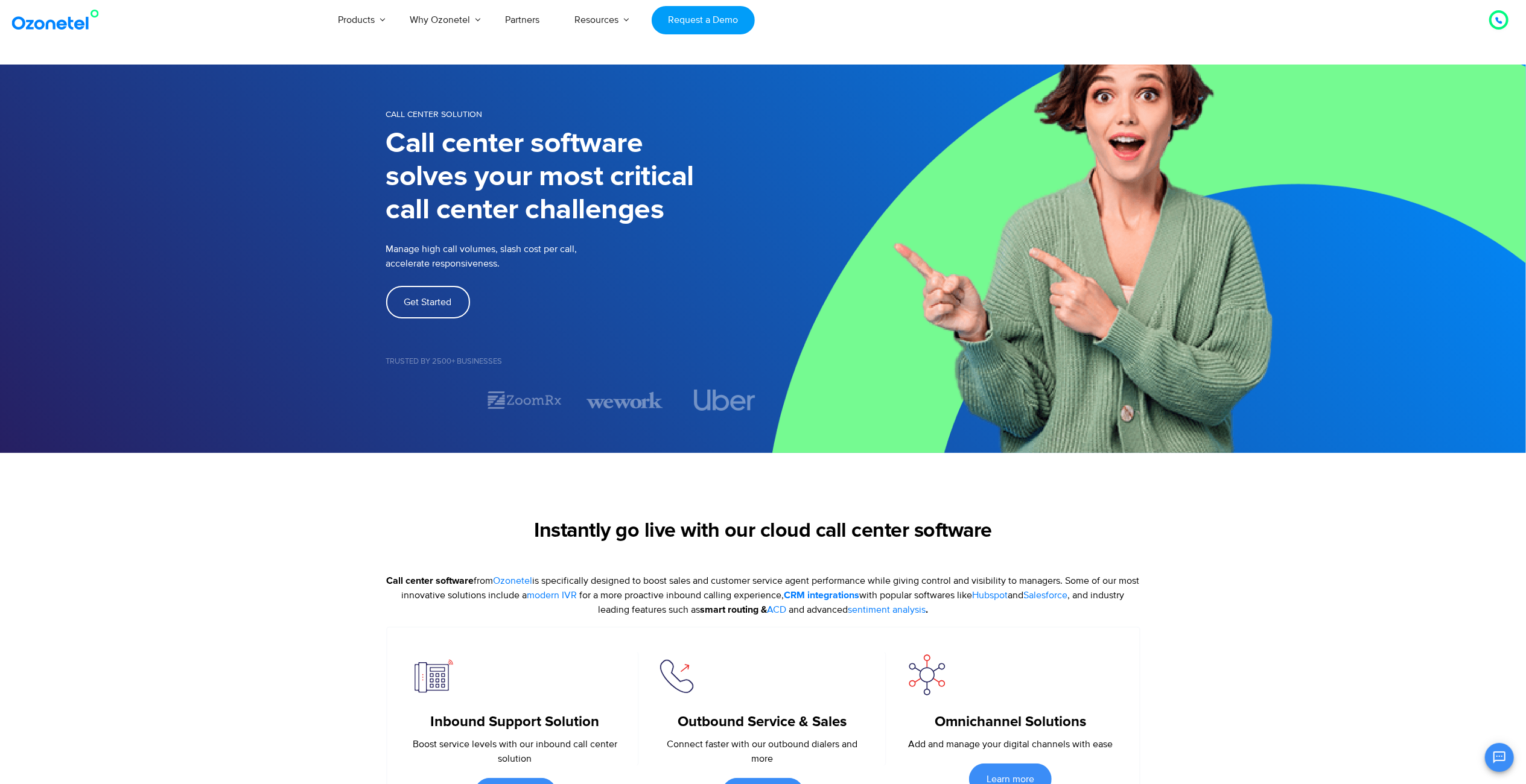 click at bounding box center [135, 20] 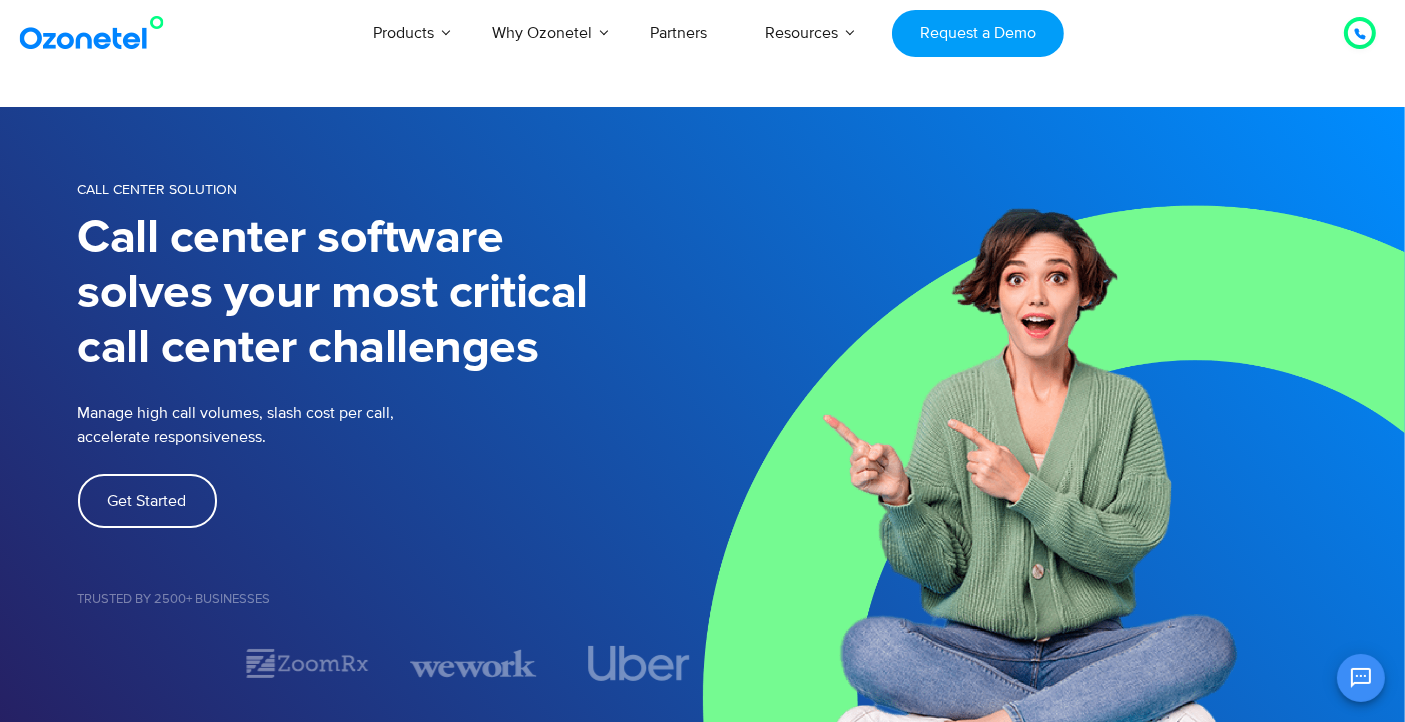 scroll, scrollTop: 27, scrollLeft: 0, axis: vertical 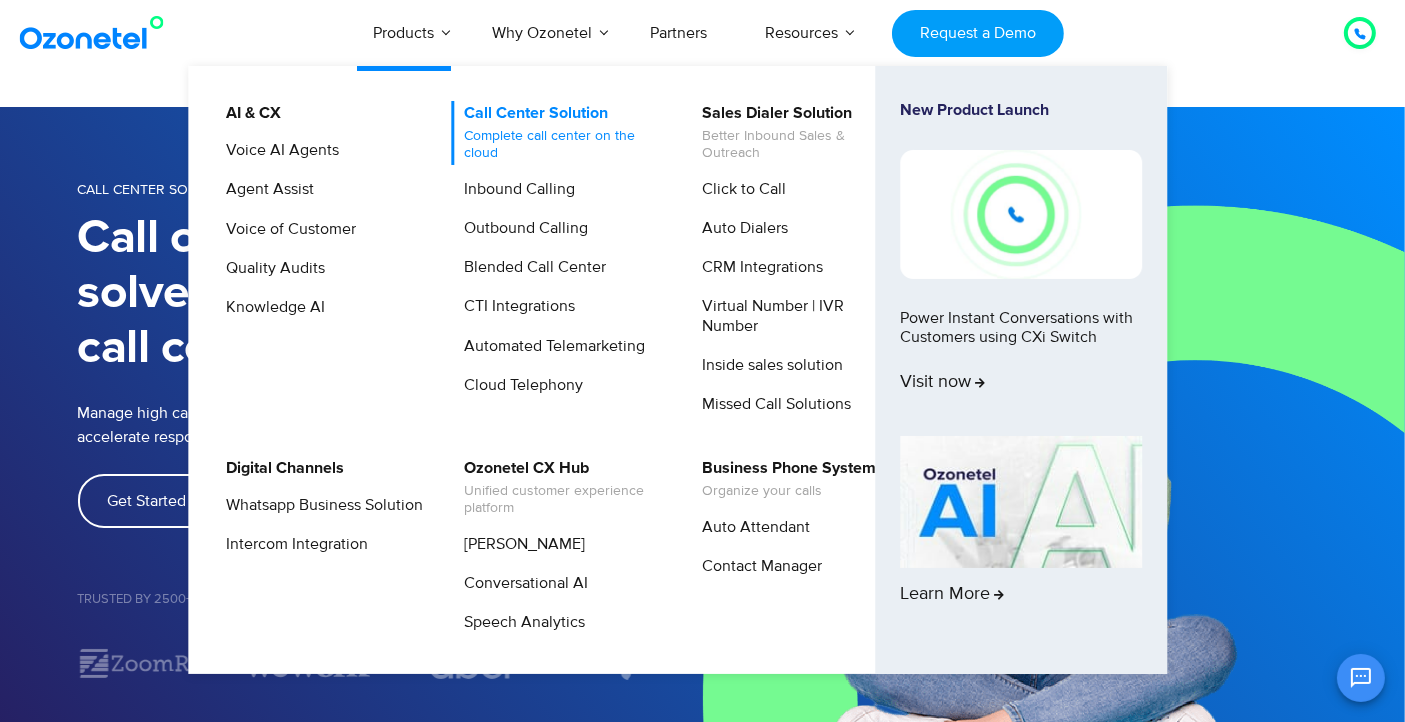 click on "Call Center Solution Complete call center on the cloud" at bounding box center [557, 133] 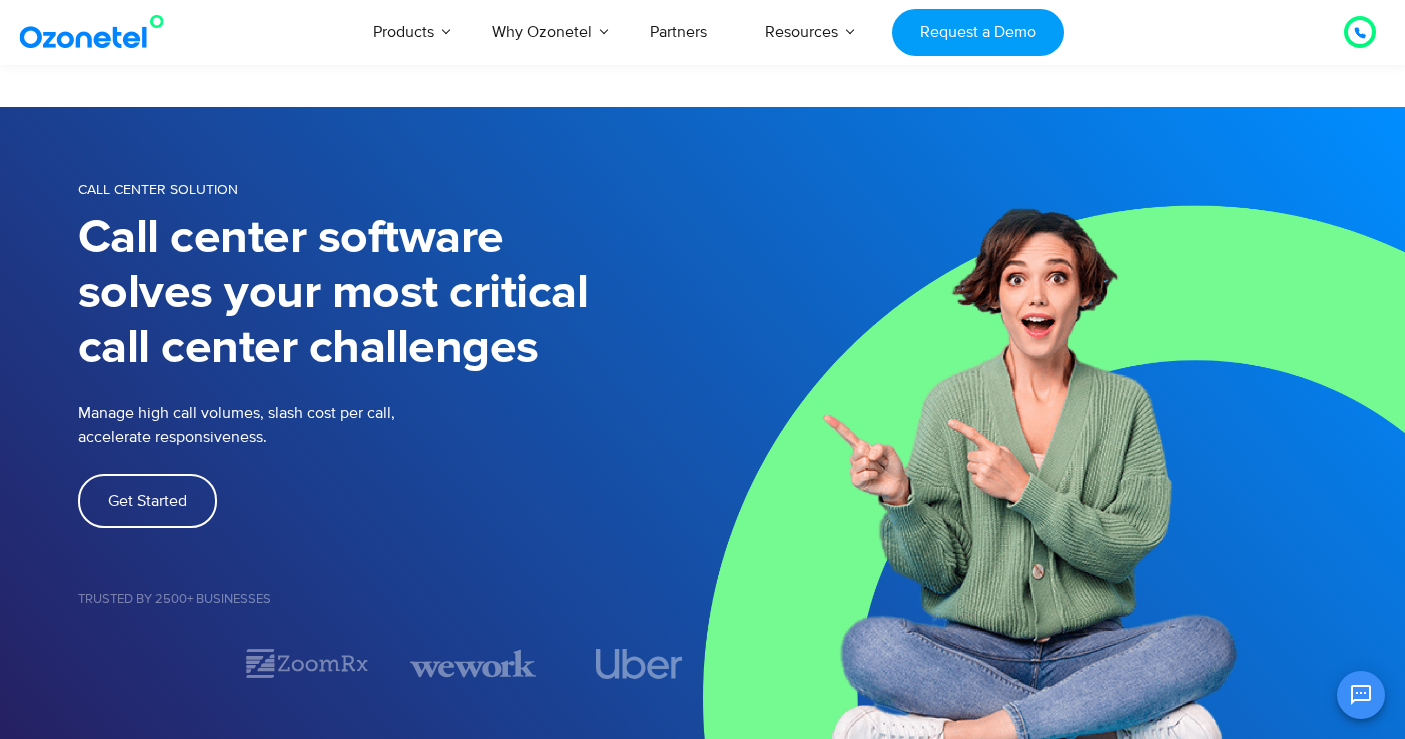 scroll, scrollTop: 653, scrollLeft: 0, axis: vertical 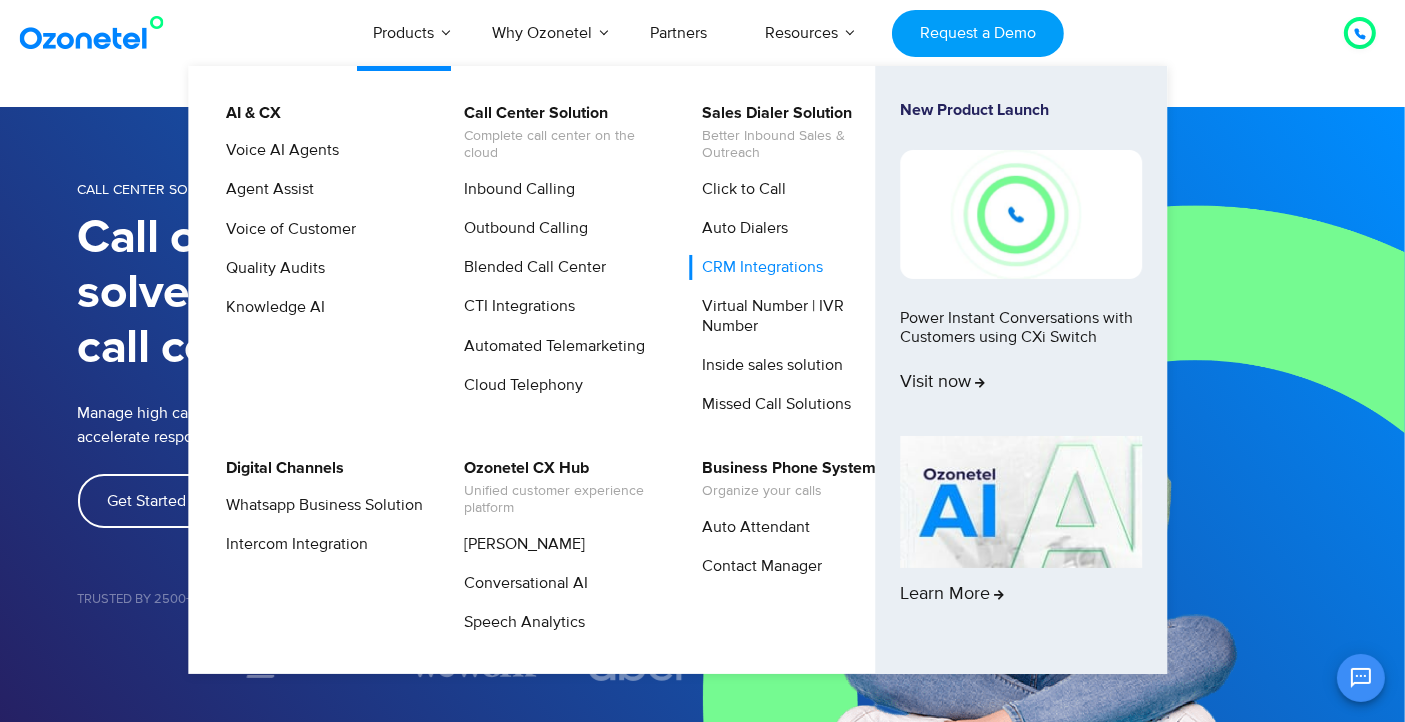 click on "CRM Integrations" at bounding box center [758, 267] 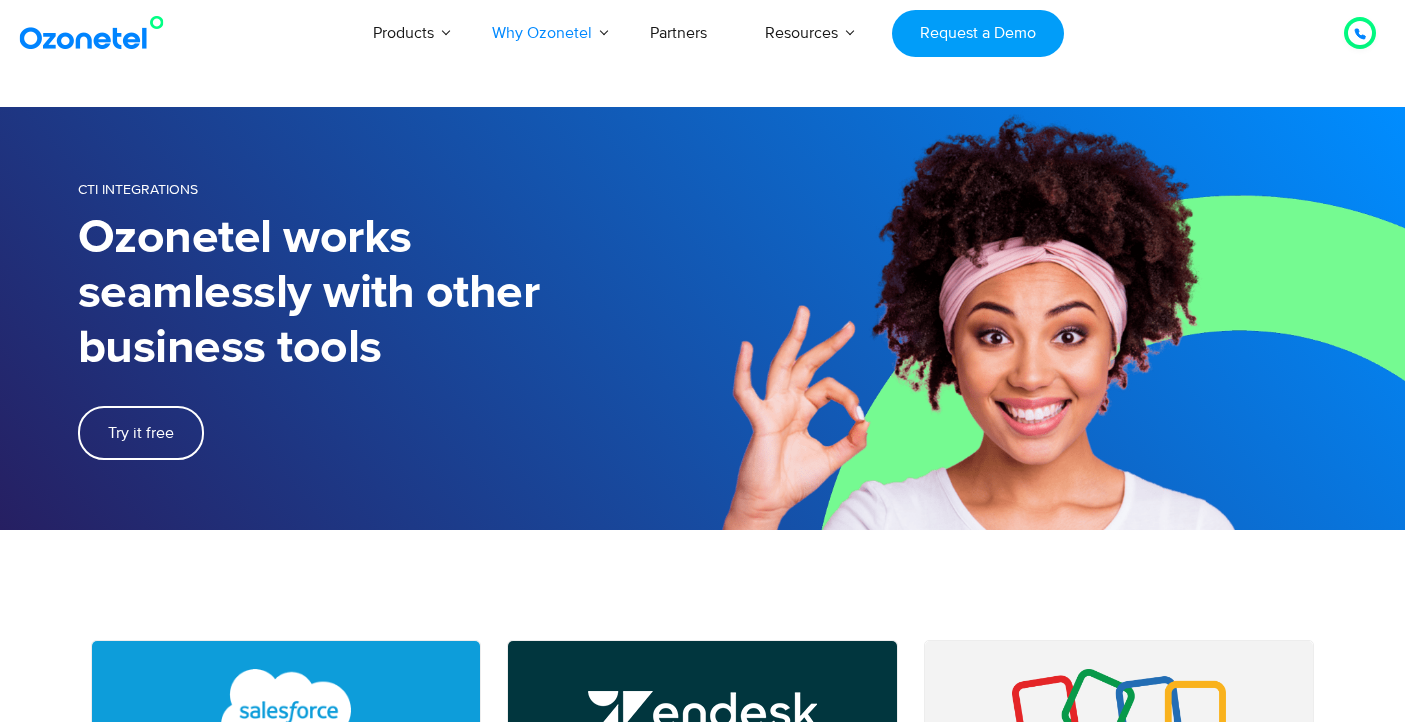 scroll, scrollTop: 0, scrollLeft: 0, axis: both 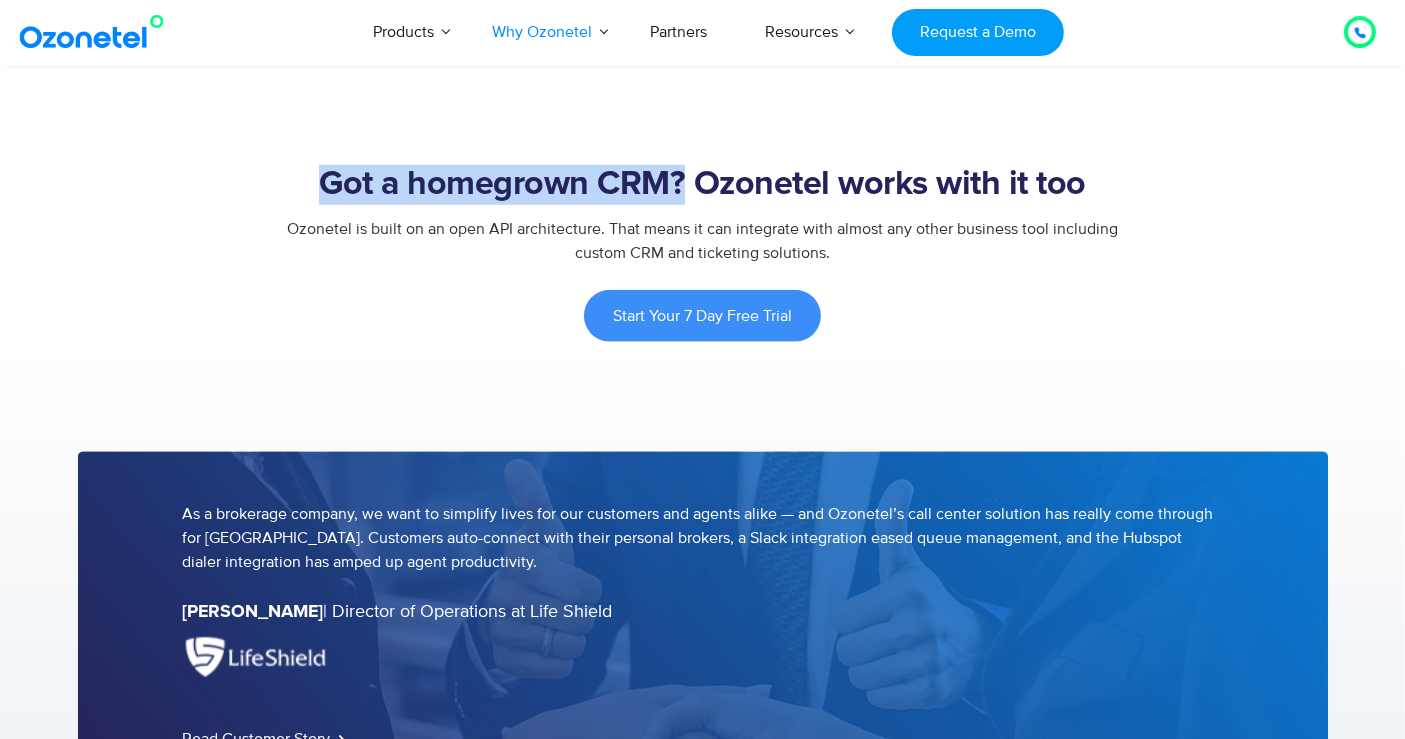 drag, startPoint x: 328, startPoint y: 184, endPoint x: 684, endPoint y: 158, distance: 356.94818 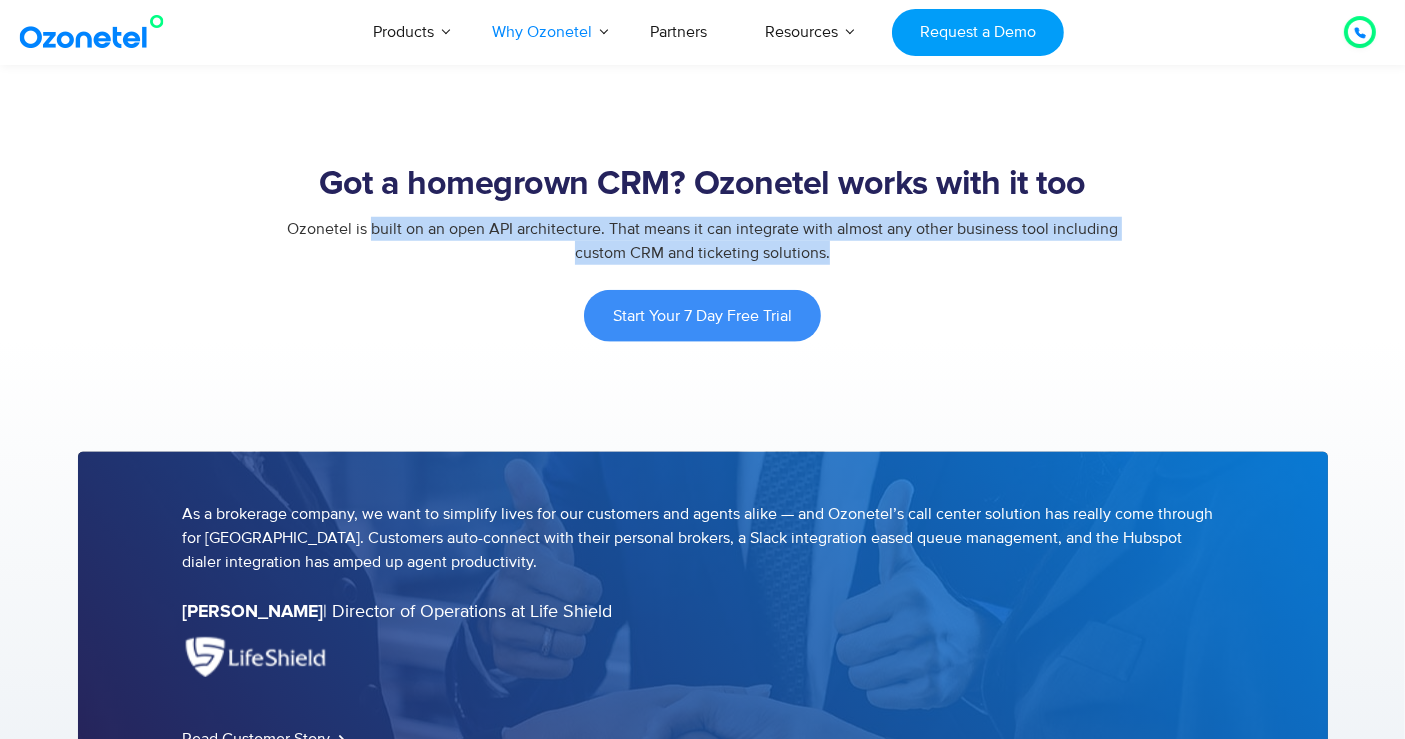 drag, startPoint x: 371, startPoint y: 221, endPoint x: 851, endPoint y: 250, distance: 480.87524 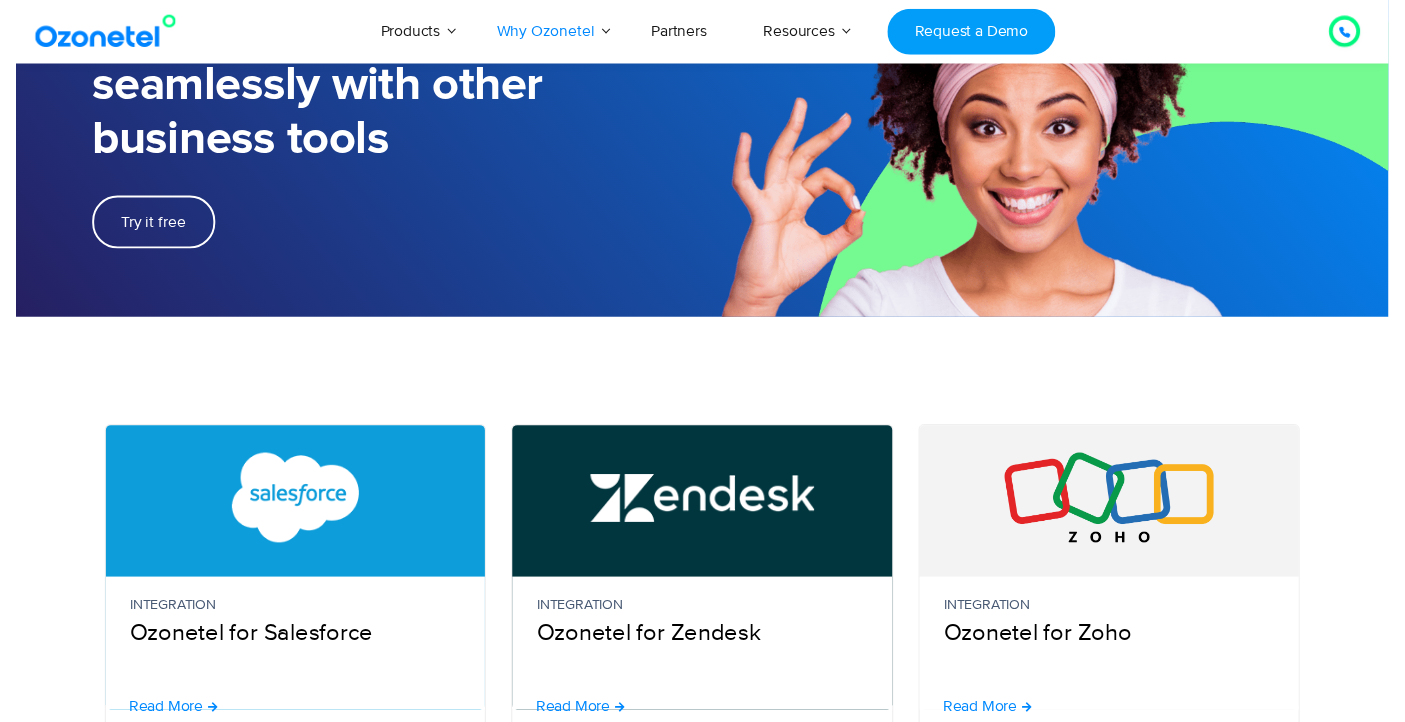 scroll, scrollTop: 0, scrollLeft: 0, axis: both 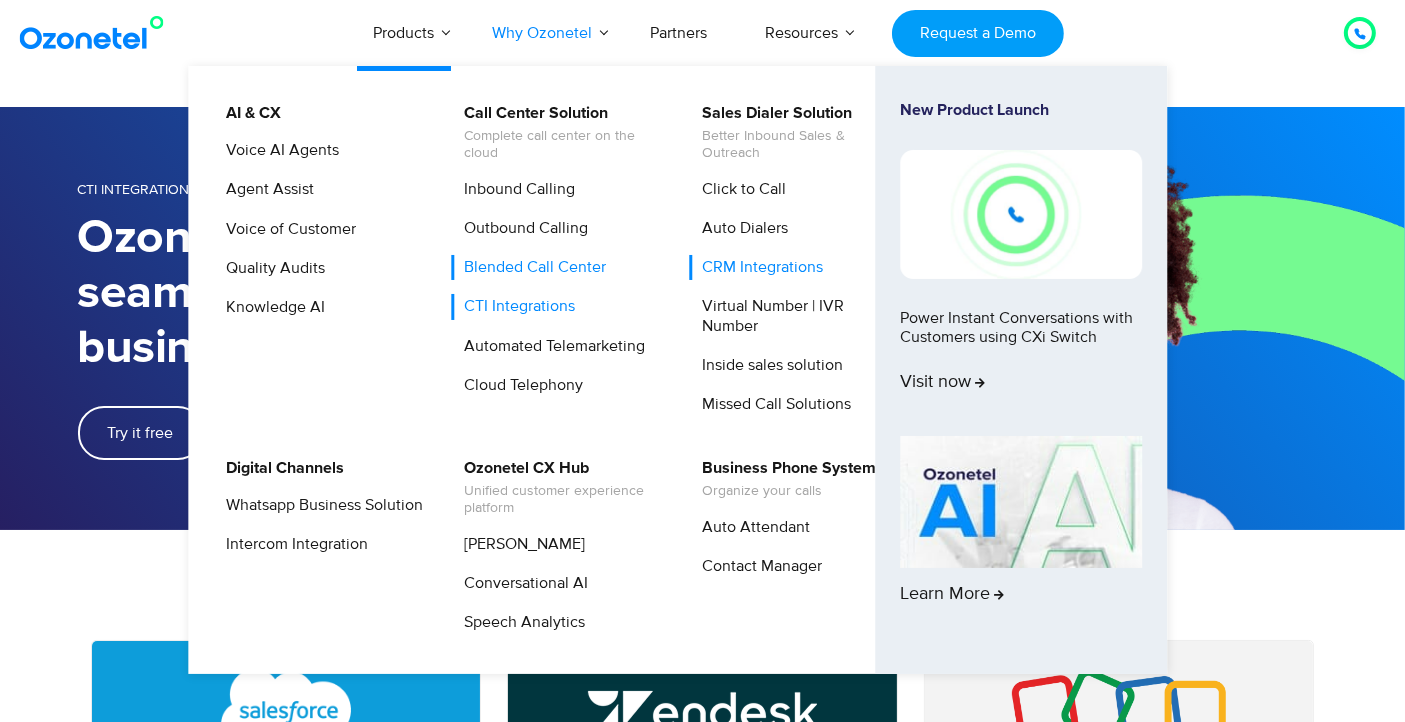 click on "Blended Call Center" at bounding box center [530, 267] 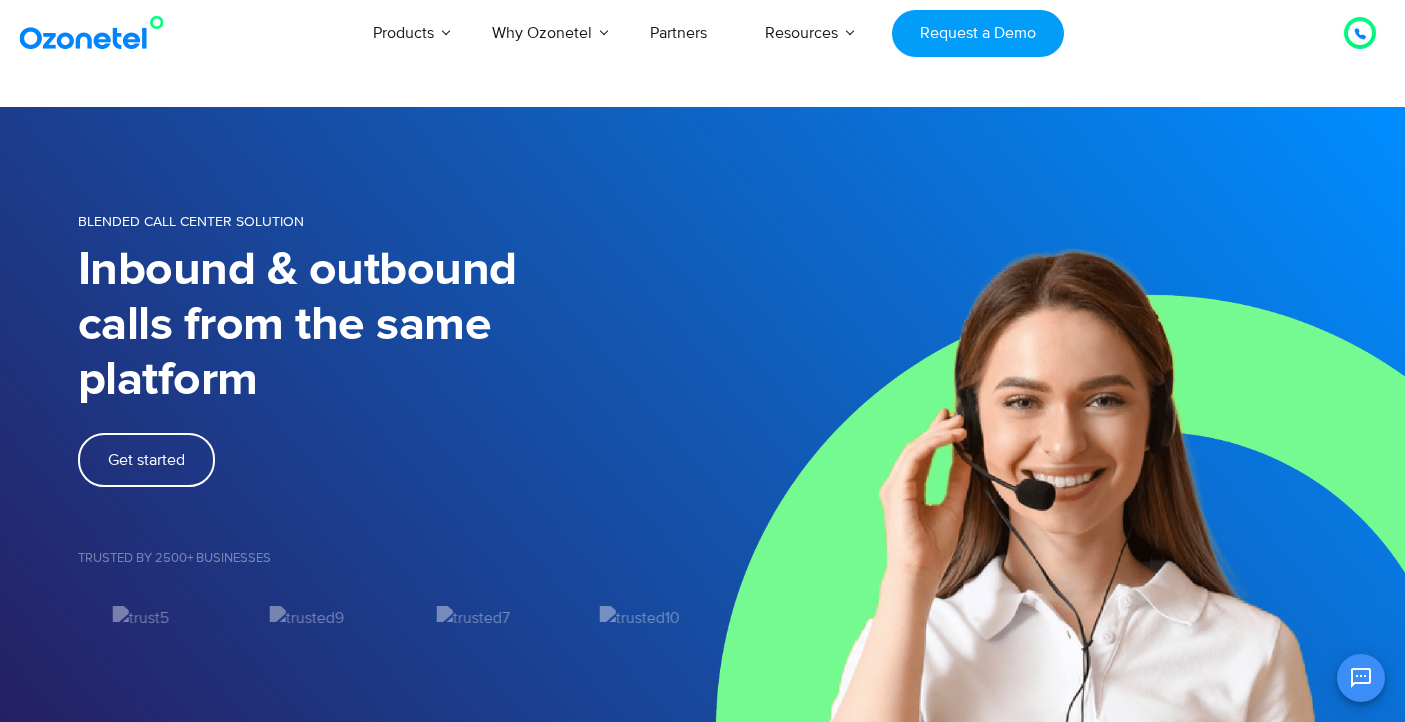 scroll, scrollTop: 0, scrollLeft: 0, axis: both 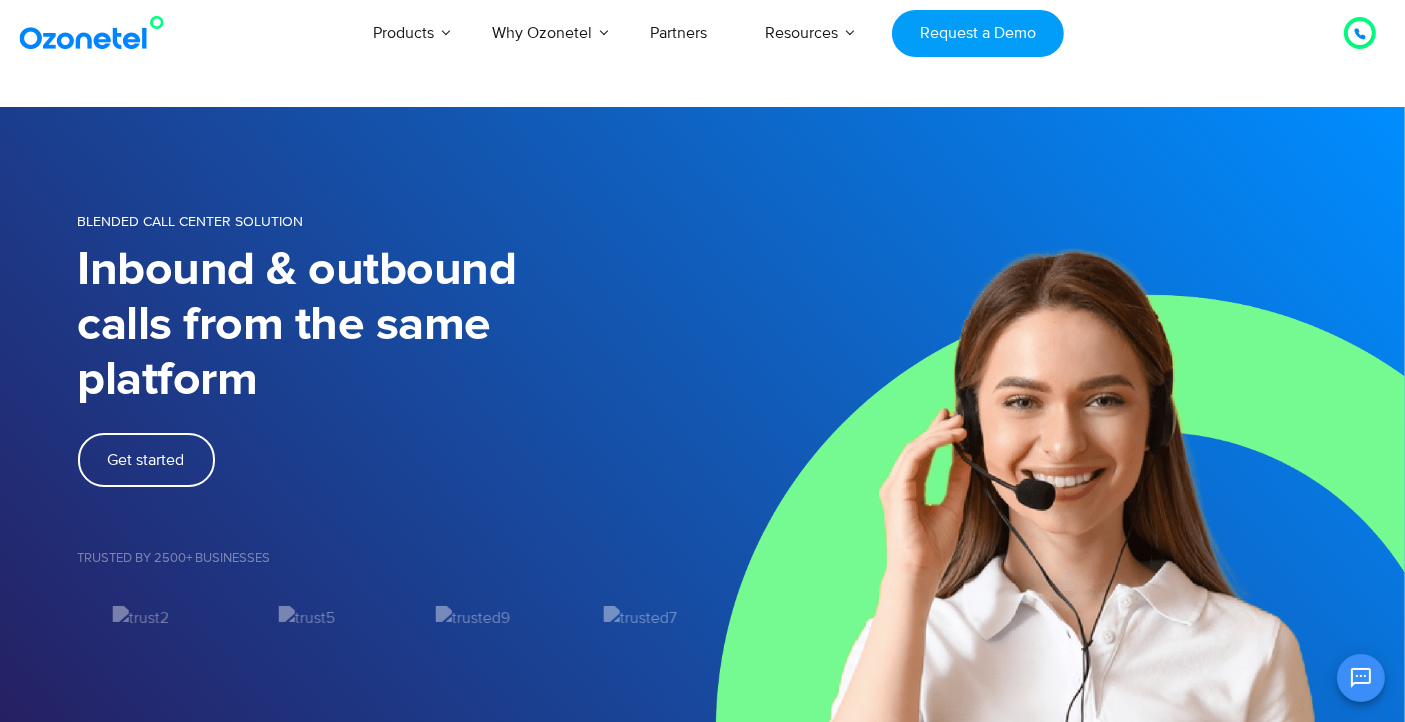 click at bounding box center [96, 33] 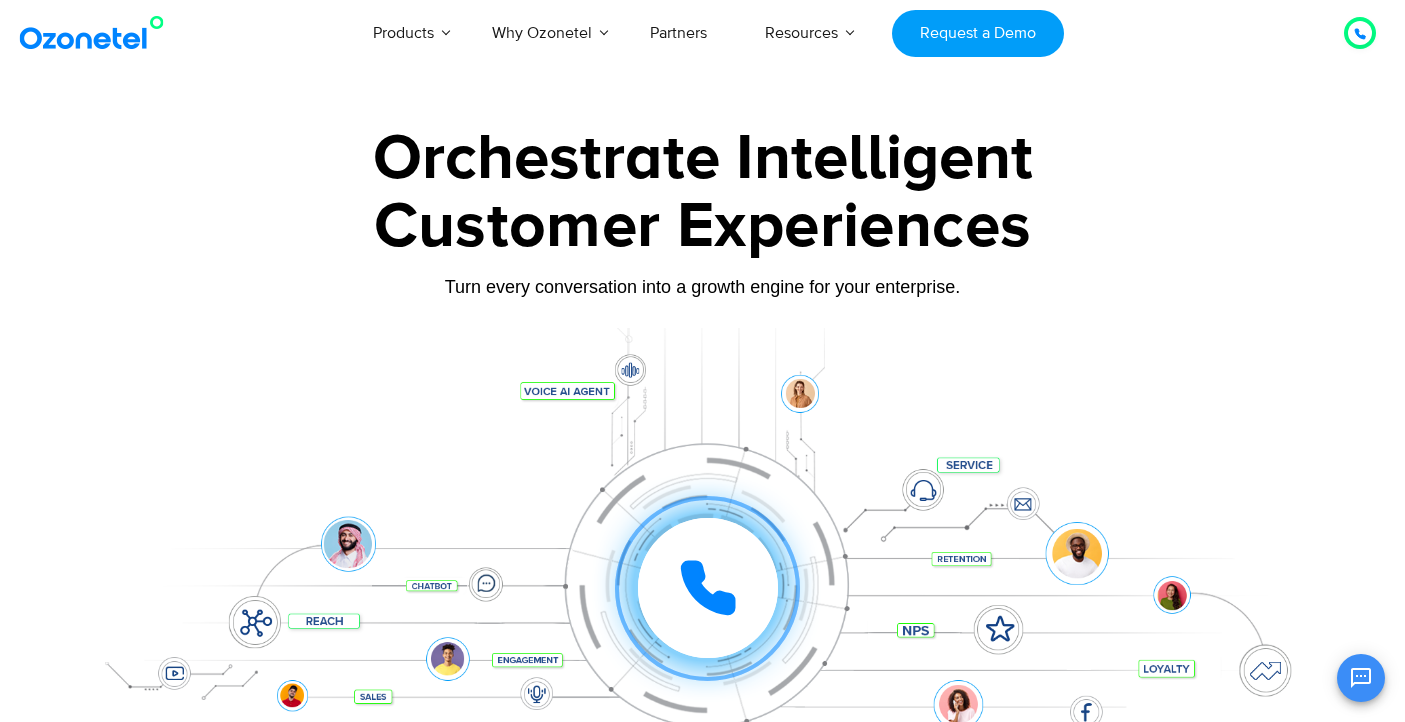 scroll, scrollTop: 0, scrollLeft: 0, axis: both 